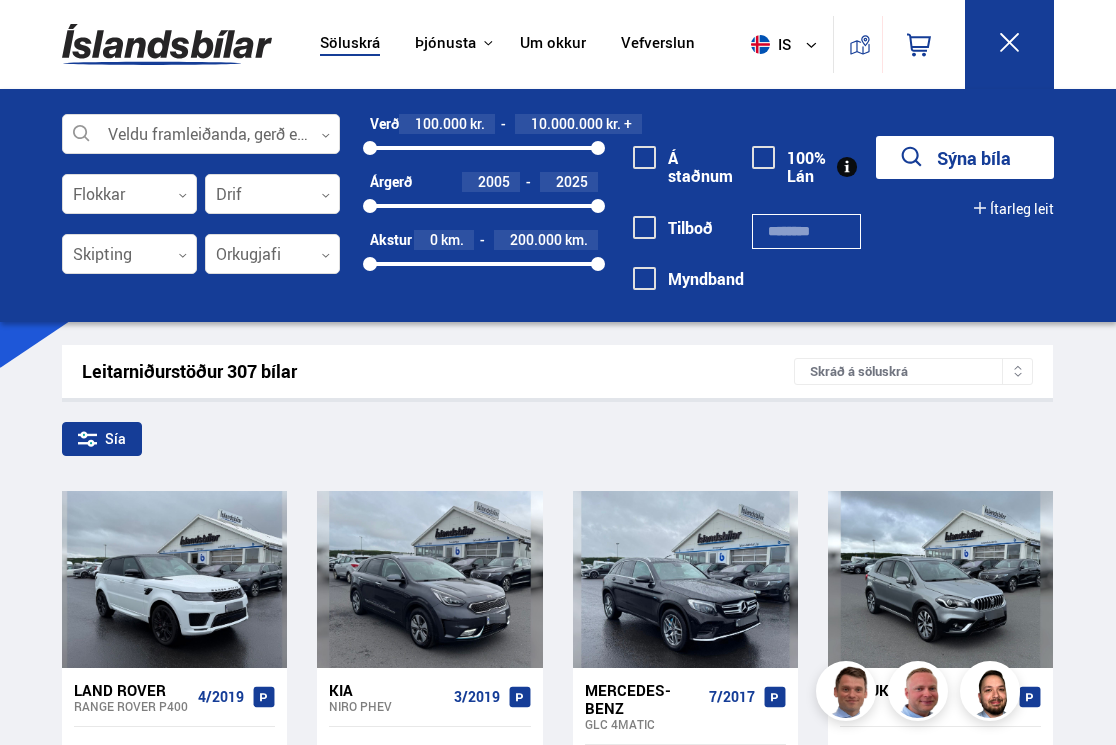 scroll, scrollTop: 0, scrollLeft: 0, axis: both 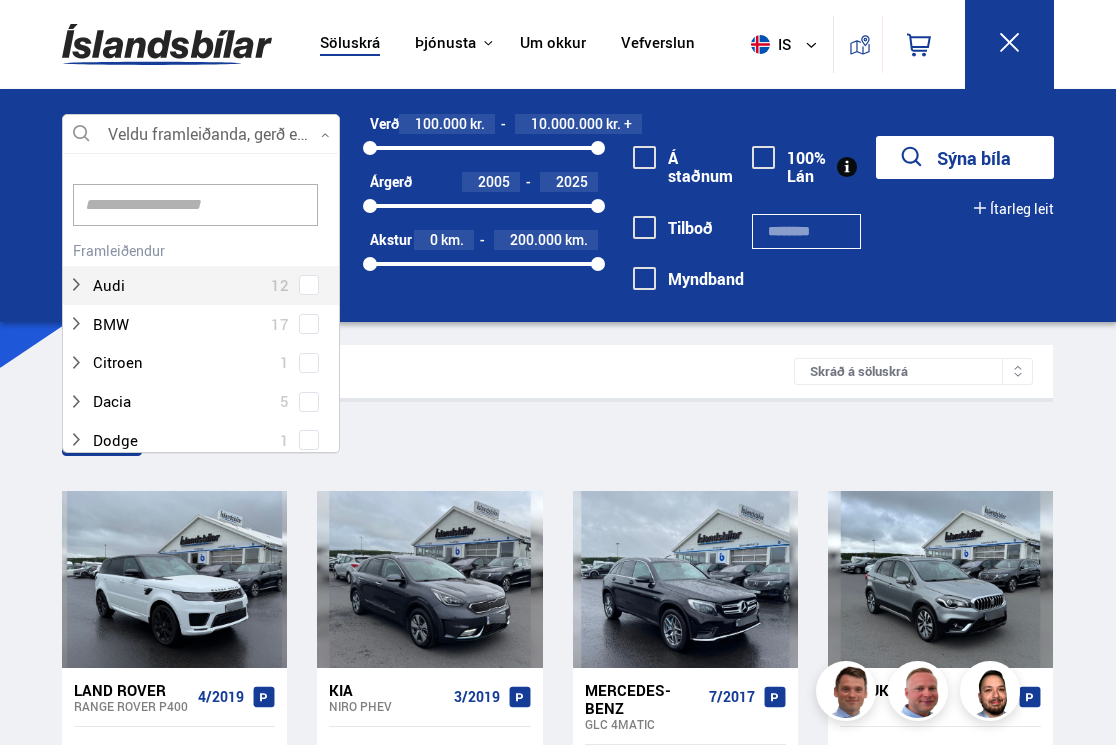 click at bounding box center [201, 135] 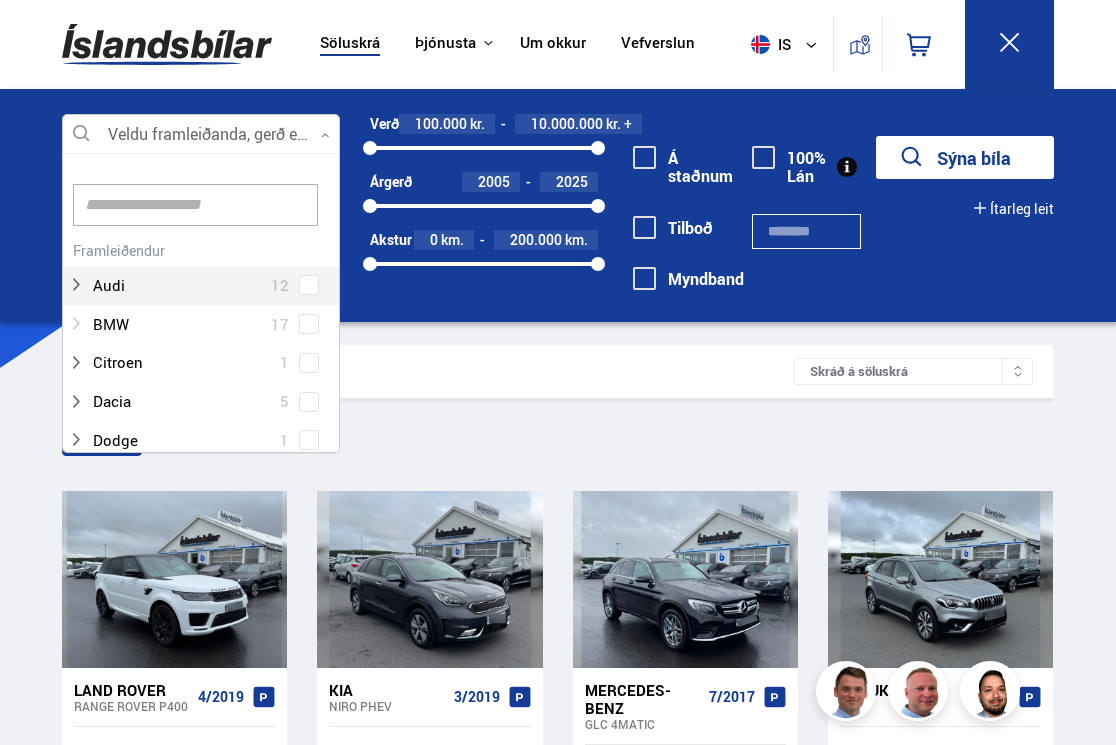 scroll, scrollTop: 0, scrollLeft: 0, axis: both 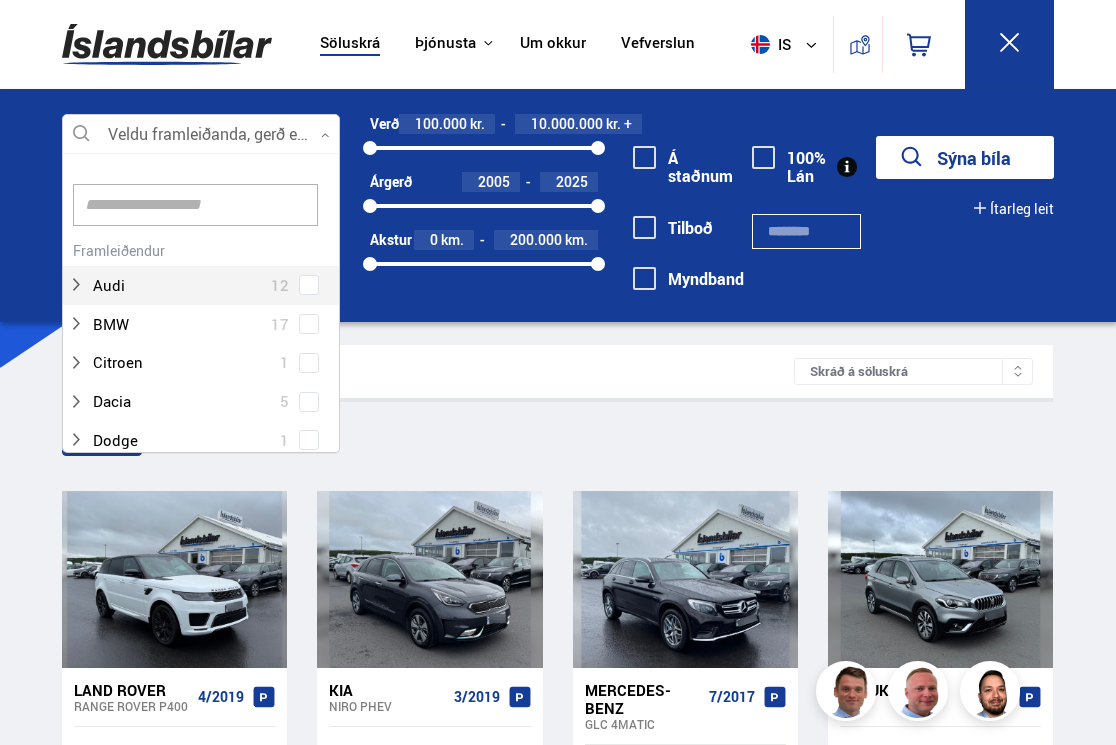click at bounding box center [195, 205] 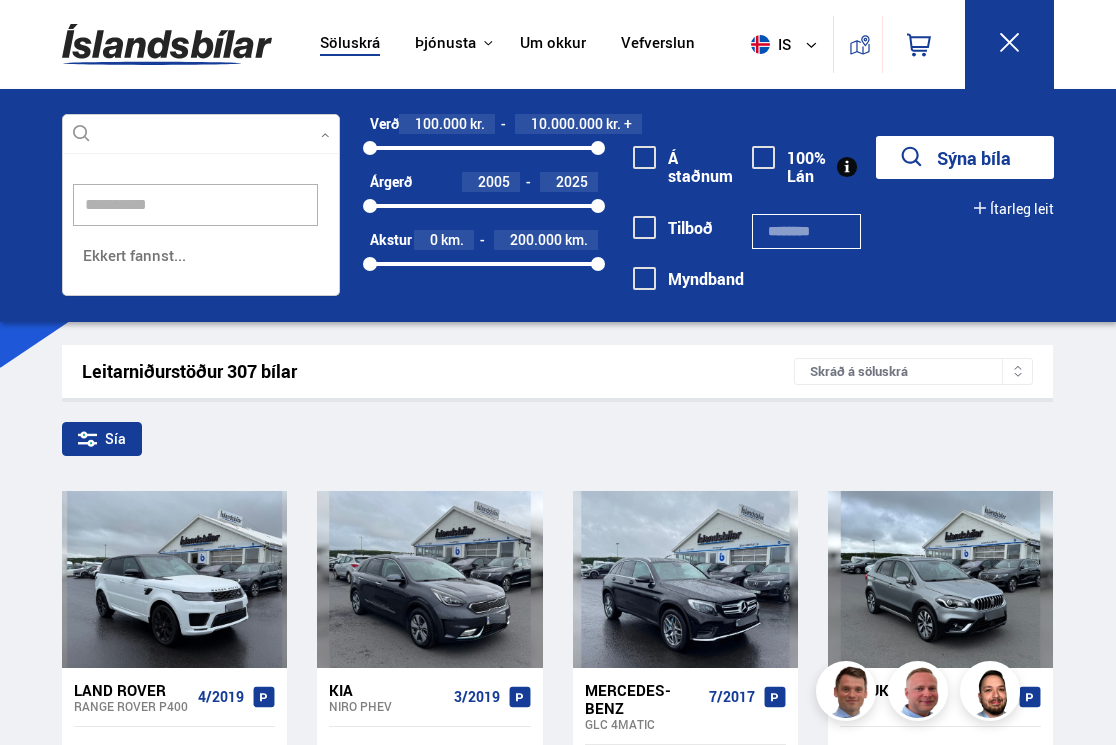 scroll, scrollTop: 140, scrollLeft: 276, axis: both 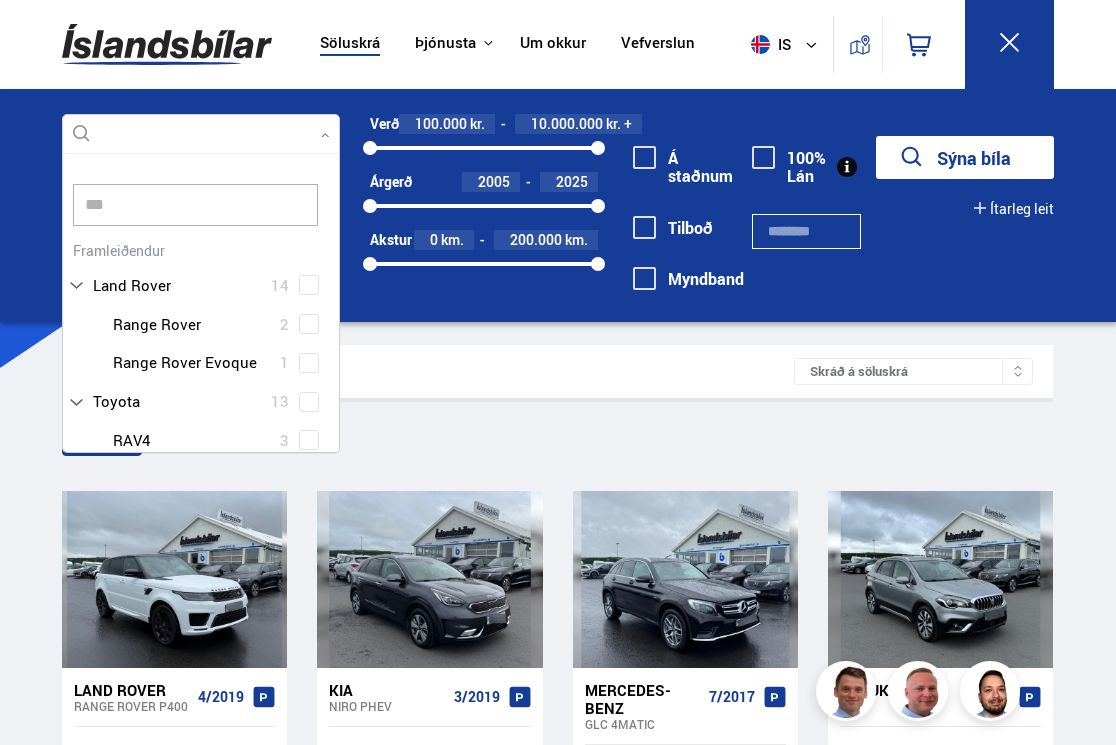 click on "***" at bounding box center (195, 205) 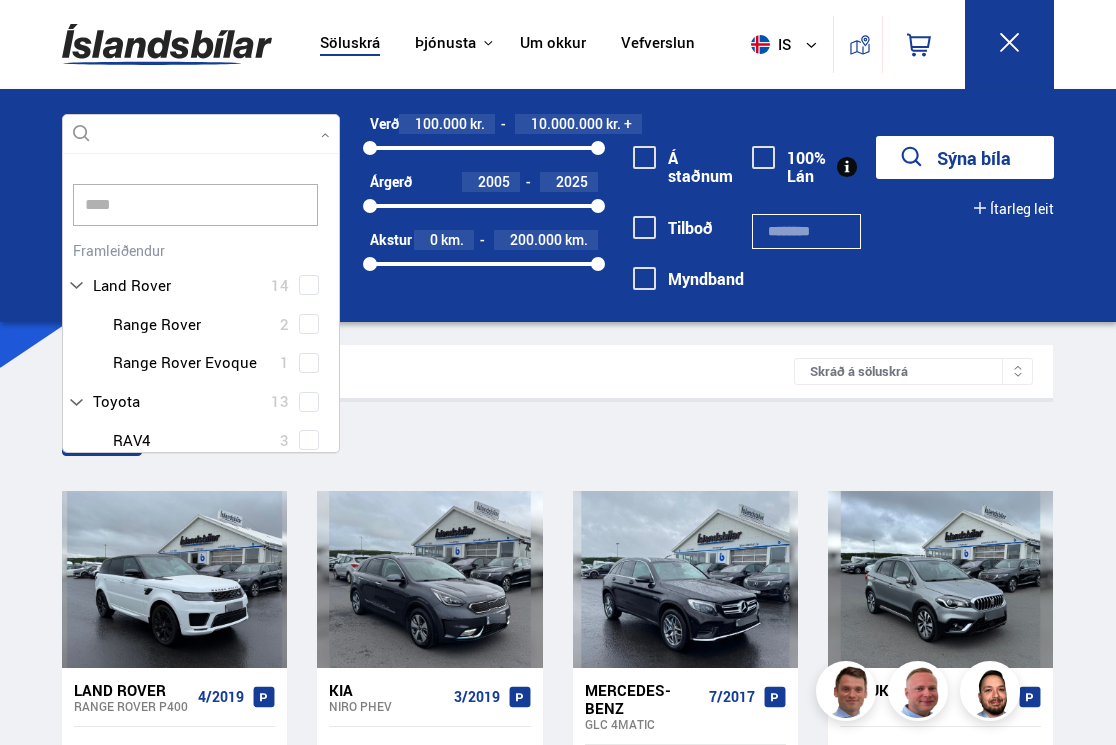 scroll, scrollTop: 0, scrollLeft: 0, axis: both 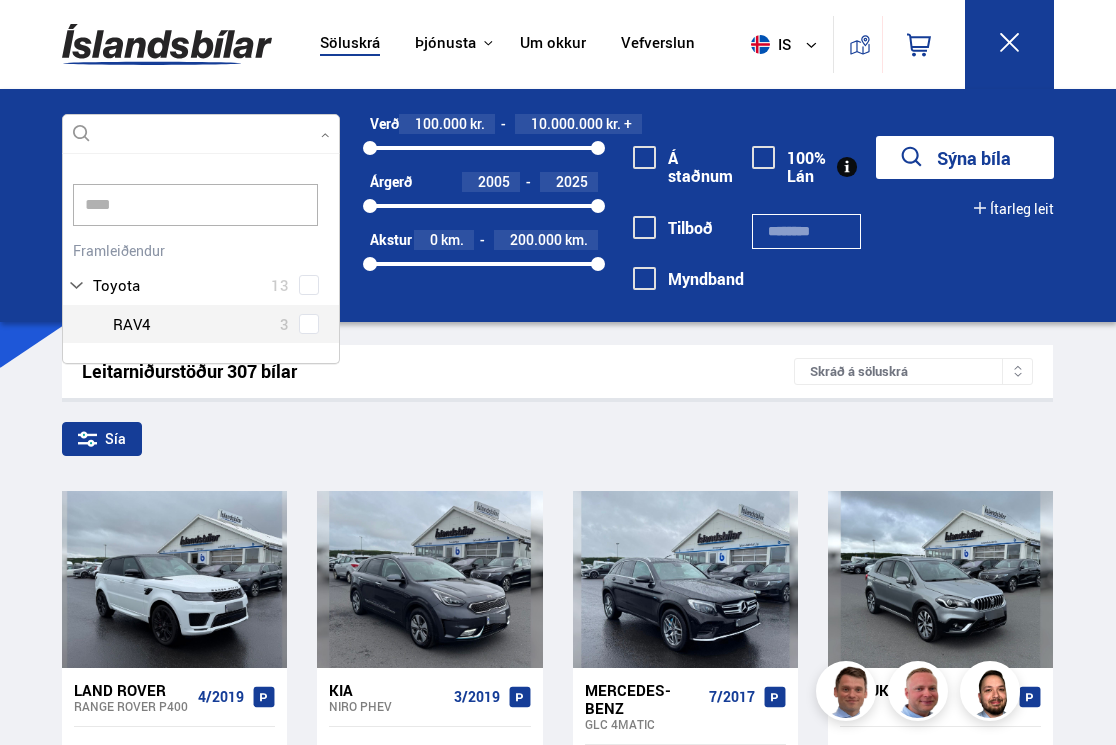 click at bounding box center [221, 324] 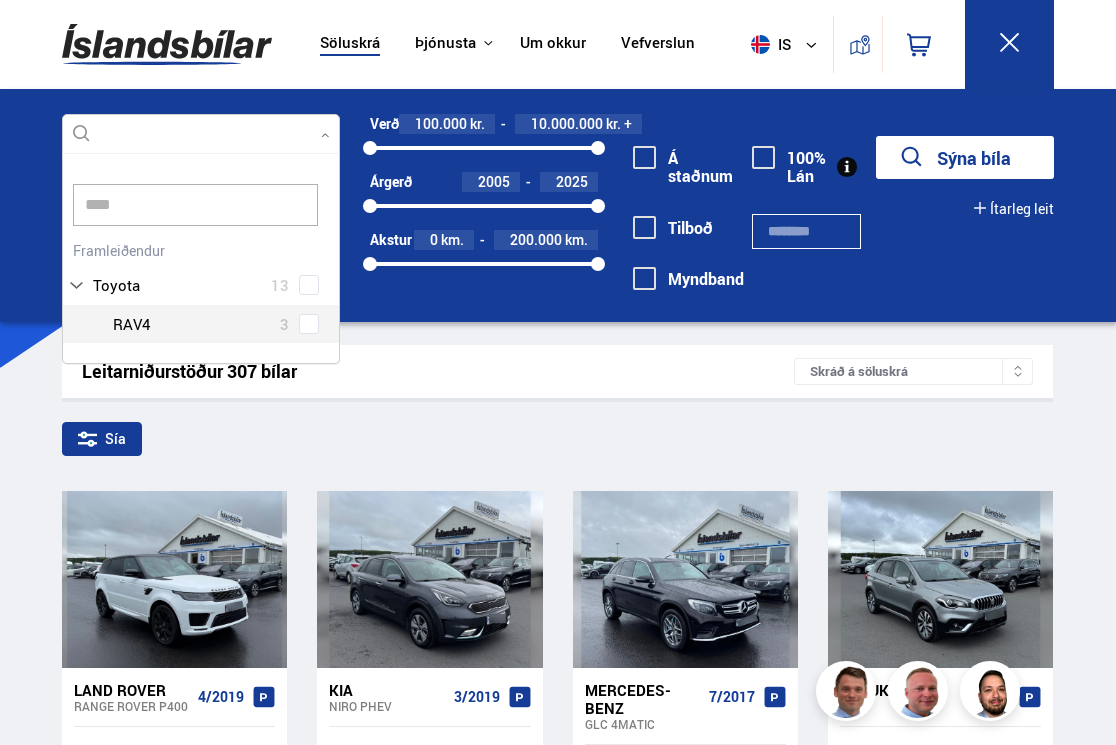 type on "****" 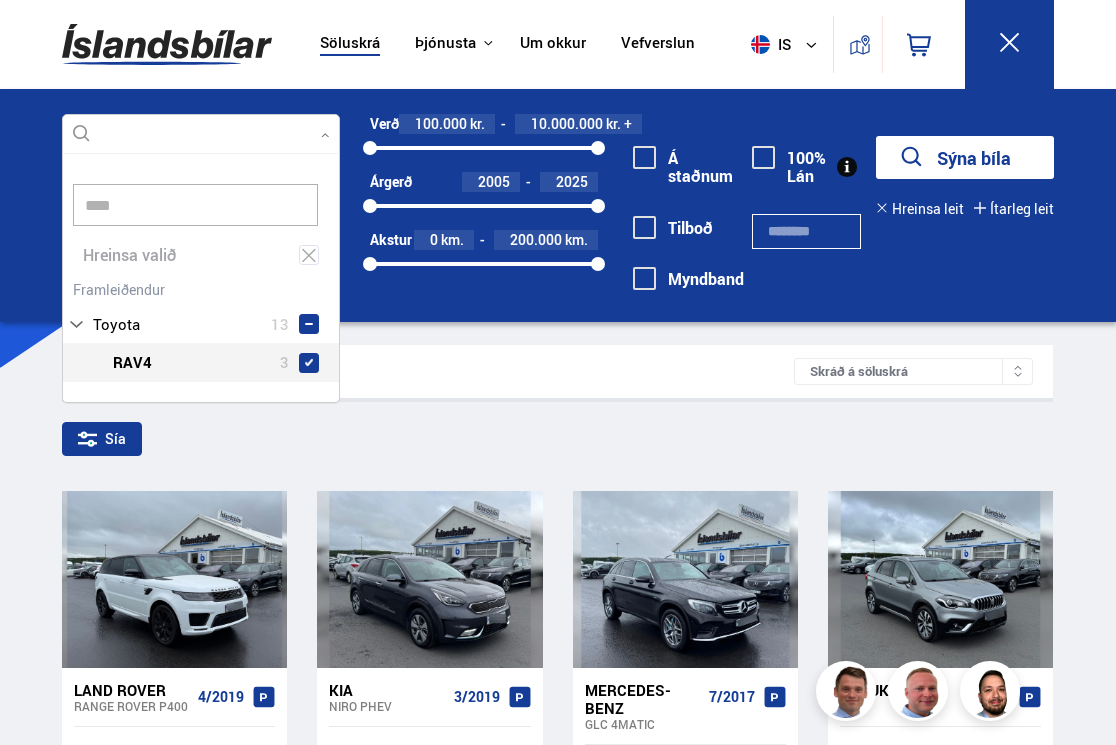 click on "Toyota   13   Toyota  Auris   1   Toyota  Aygo   2   Toyota  Corolla   2   Toyota  Highlander   1   Toyota  Land Cruiser   2   Toyota  Proace   1   Toyota  RAV4   3   Toyota  Verso   1" at bounding box center [201, 328] 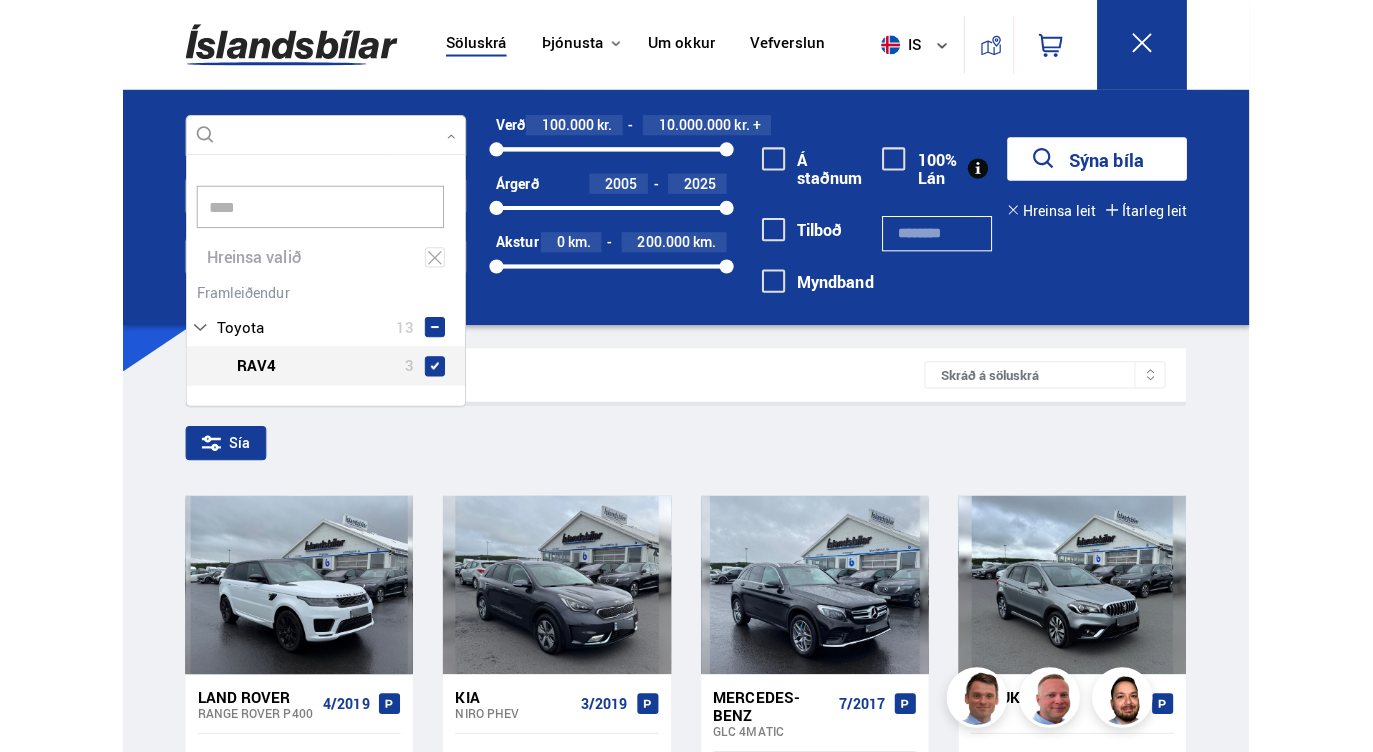 scroll, scrollTop: 245, scrollLeft: 276, axis: both 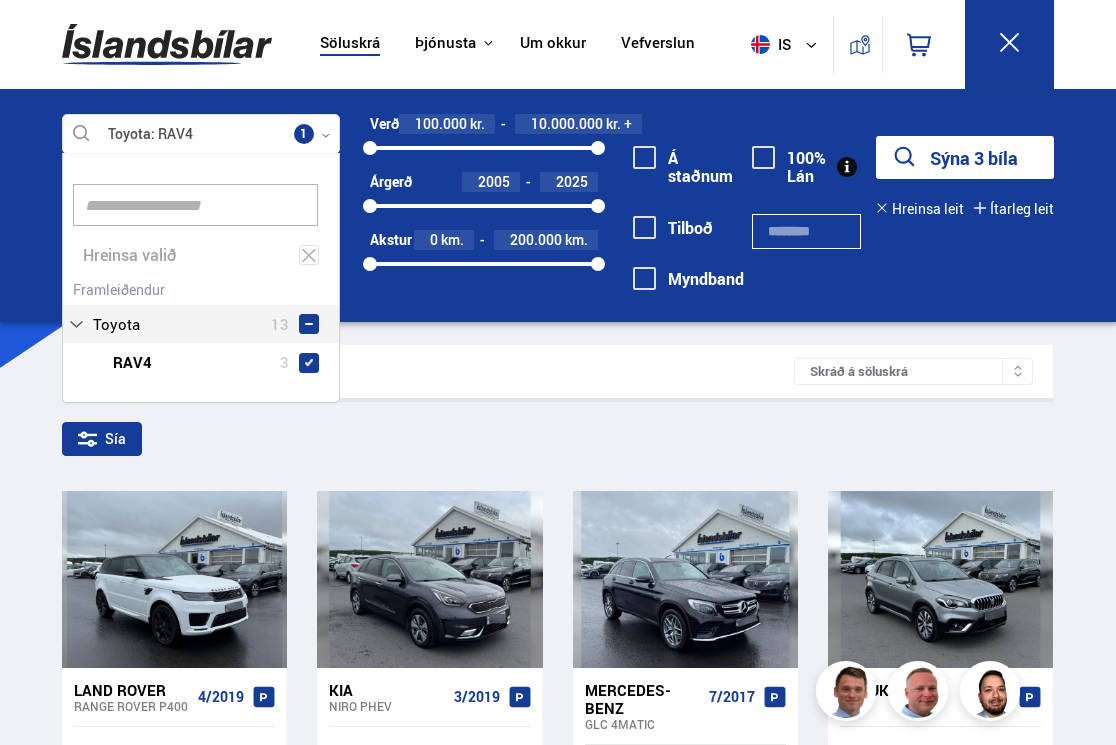 click on "Sýna 3 bíla" at bounding box center [965, 157] 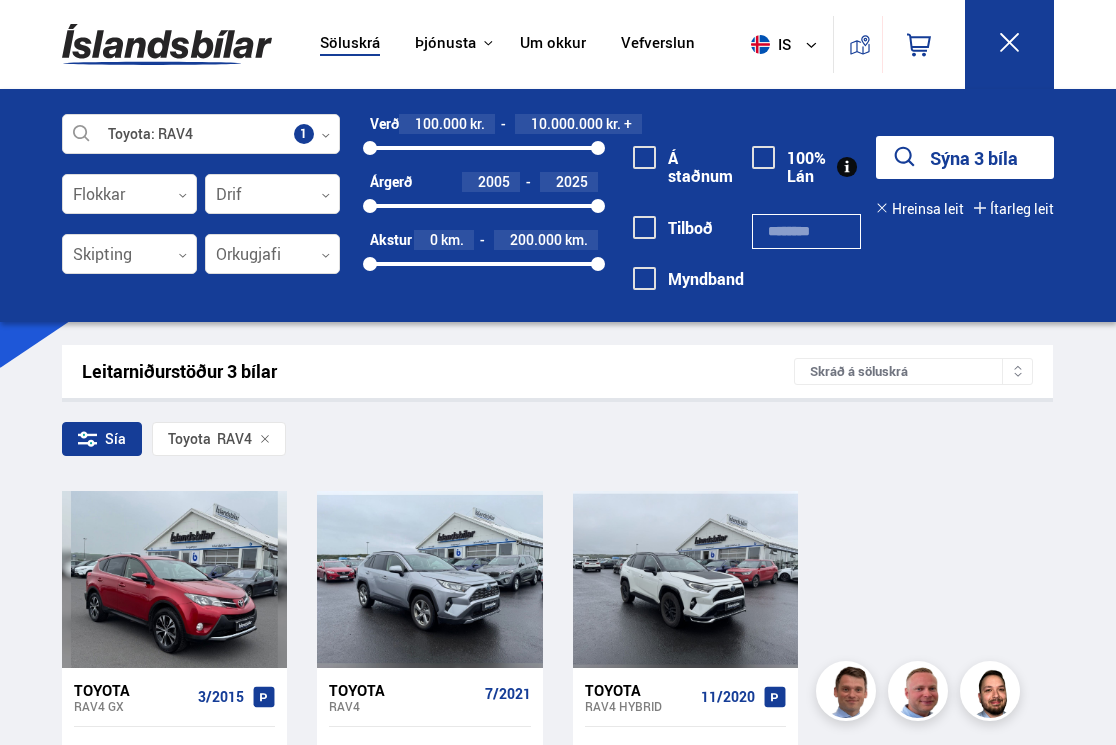 click on "Sía
Toyota  RAV4
Toyota
RAV4 GX
[MONTH]/[YEAR]
[NUMBER] km.
Sjálfskipting
Dísil
Fjórhjóladrif
Verð:
[PRICE] kr.
Ásett verð/Skiptiverð
[PRICE] kr.
Toyota
RAV4
[MONTH]/[YEAR]
[NUMBER] km.
Sjálfskipting
Bensín Hybrid
Fjórhjóladrif
Verð:
[PRICE] kr.
Ásett verð/Skiptiverð
[PRICE] kr.
Toyota
RAV4 HYBRID
[MONTH]/[YEAR]
[NUMBER] km.
Sjálfskipting
Bensín+Rafmagn
Fjórhjóladrif
Verð:" at bounding box center [557, 646] 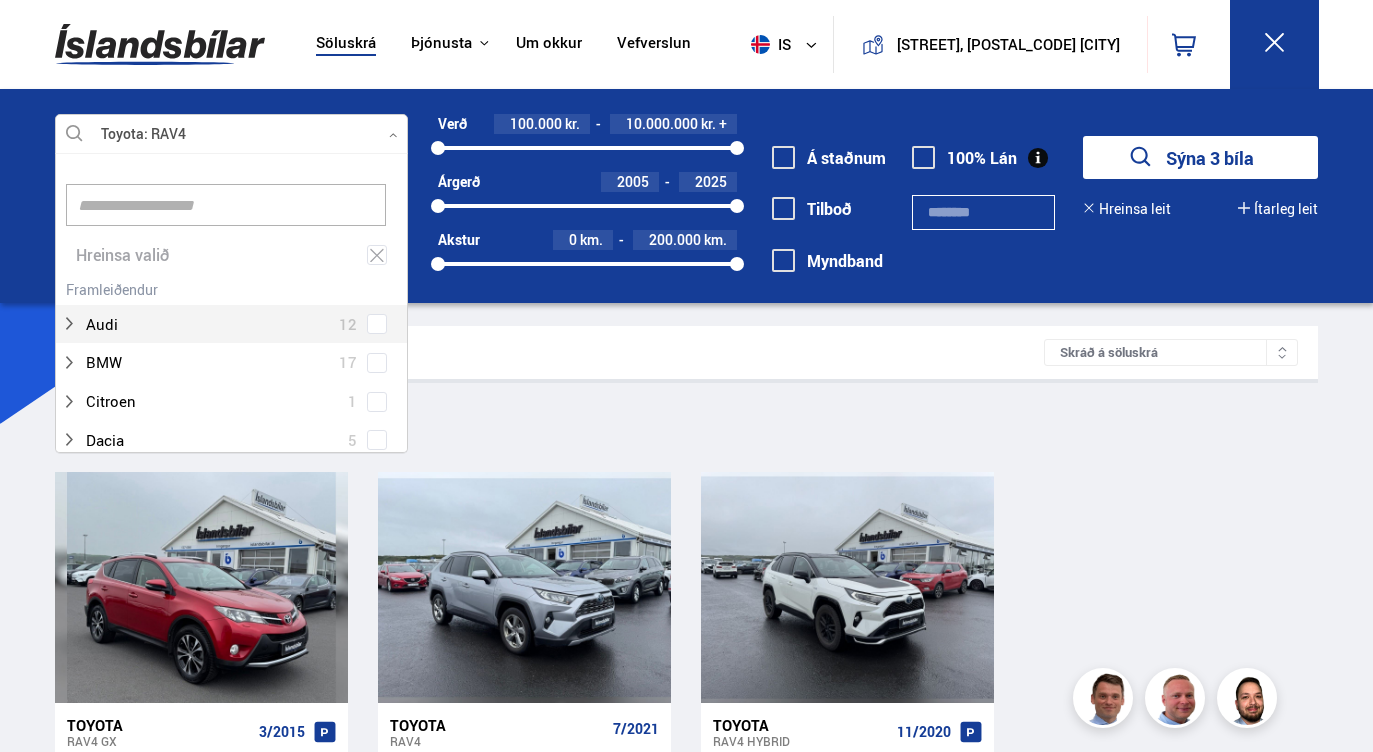 click at bounding box center (232, 135) 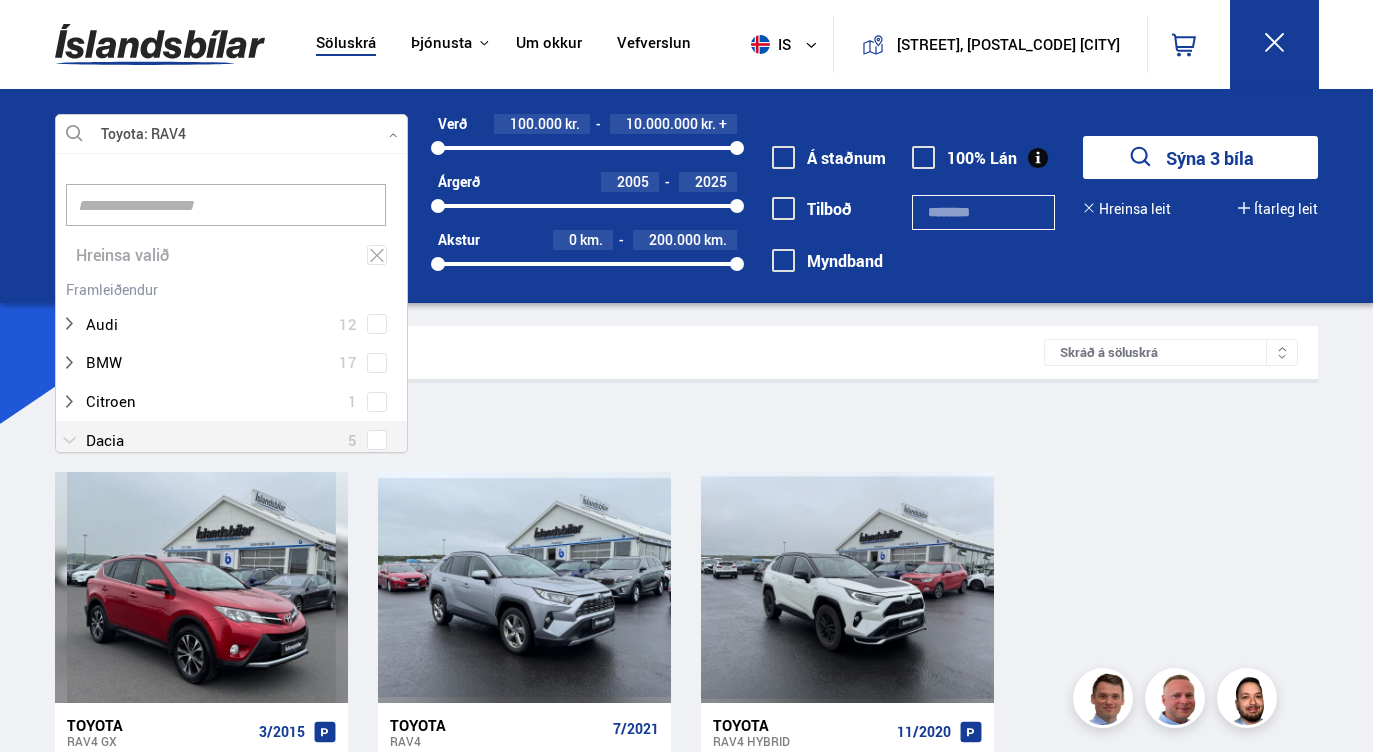 click at bounding box center (212, 440) 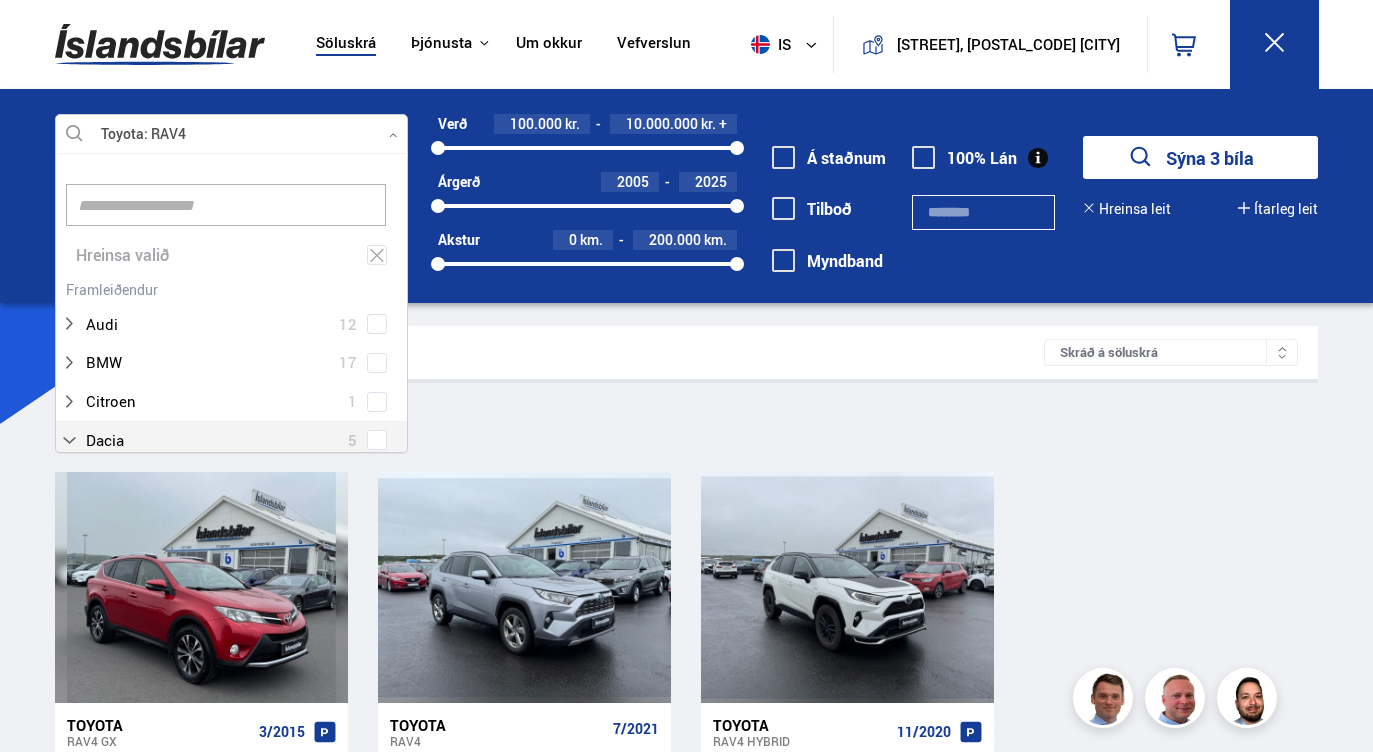 click at bounding box center (377, 440) 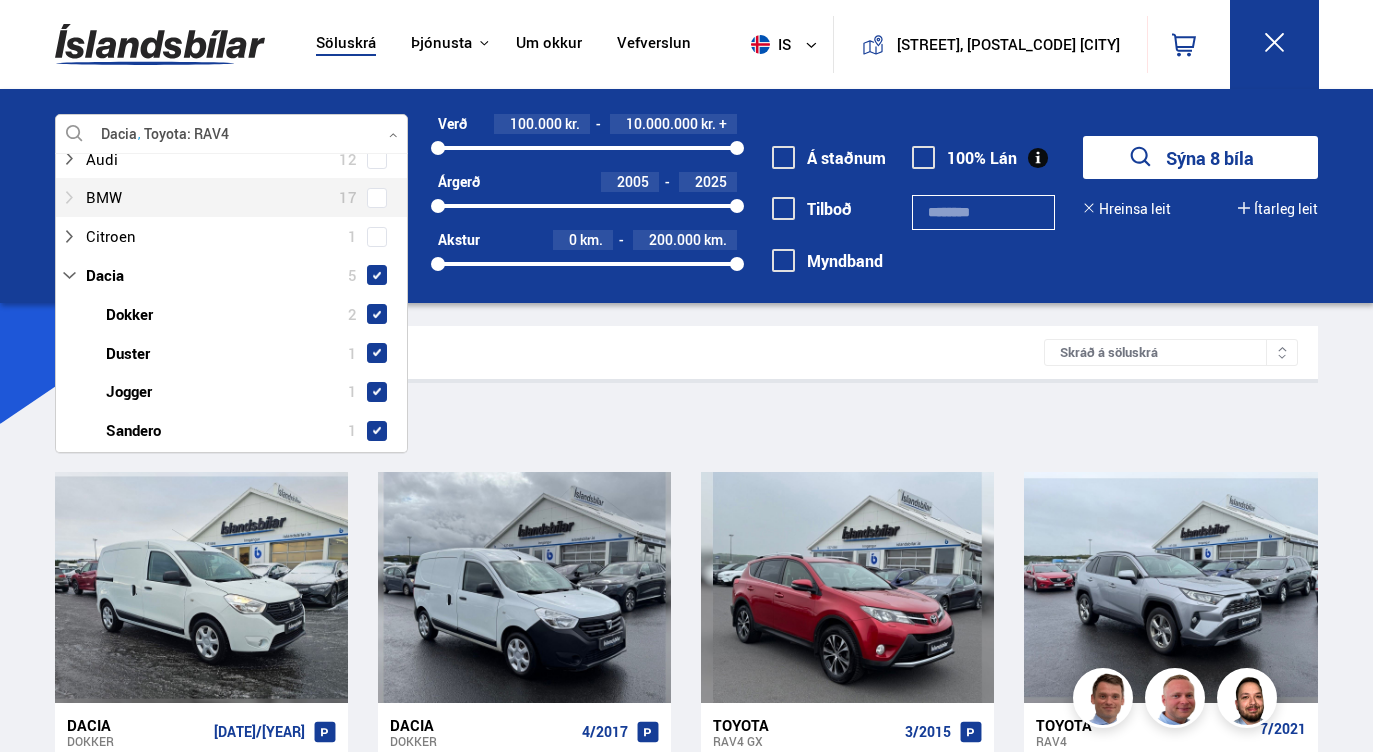 scroll, scrollTop: 172, scrollLeft: 0, axis: vertical 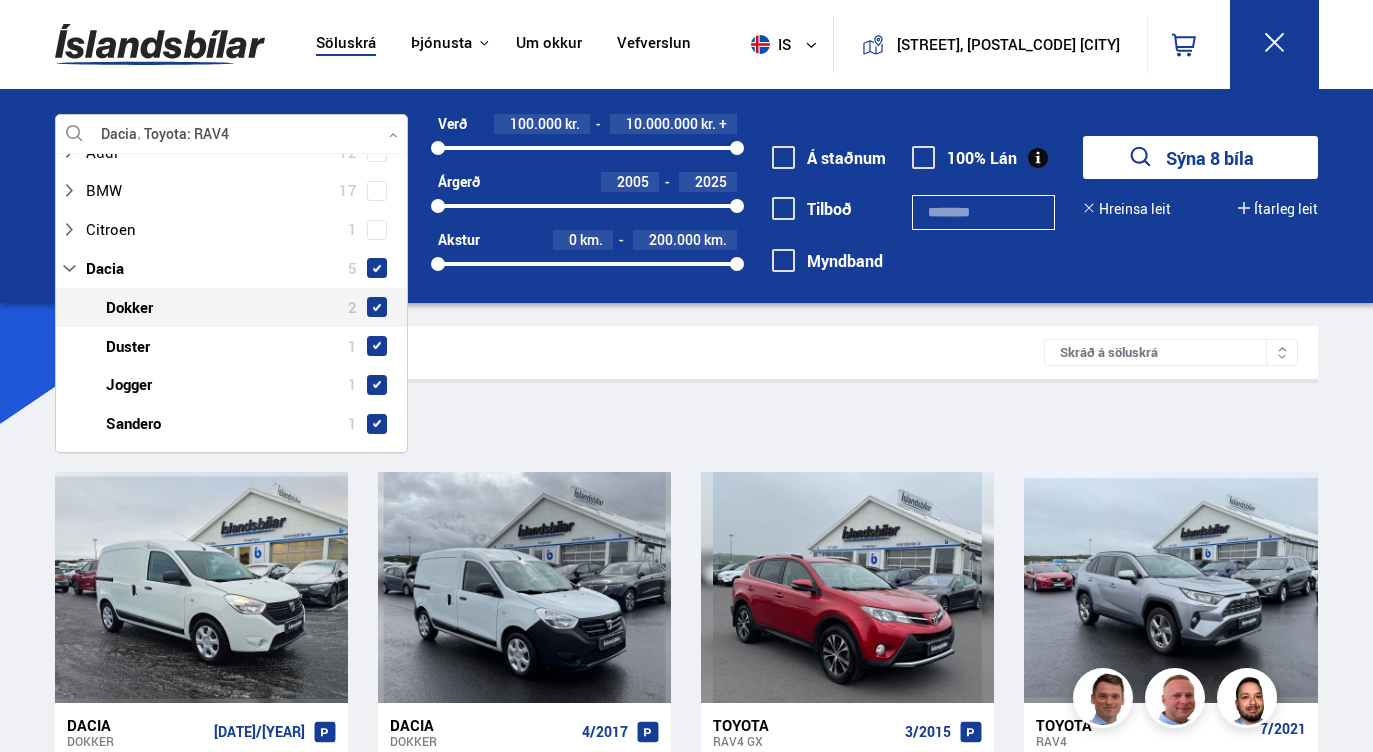 click at bounding box center [377, 307] 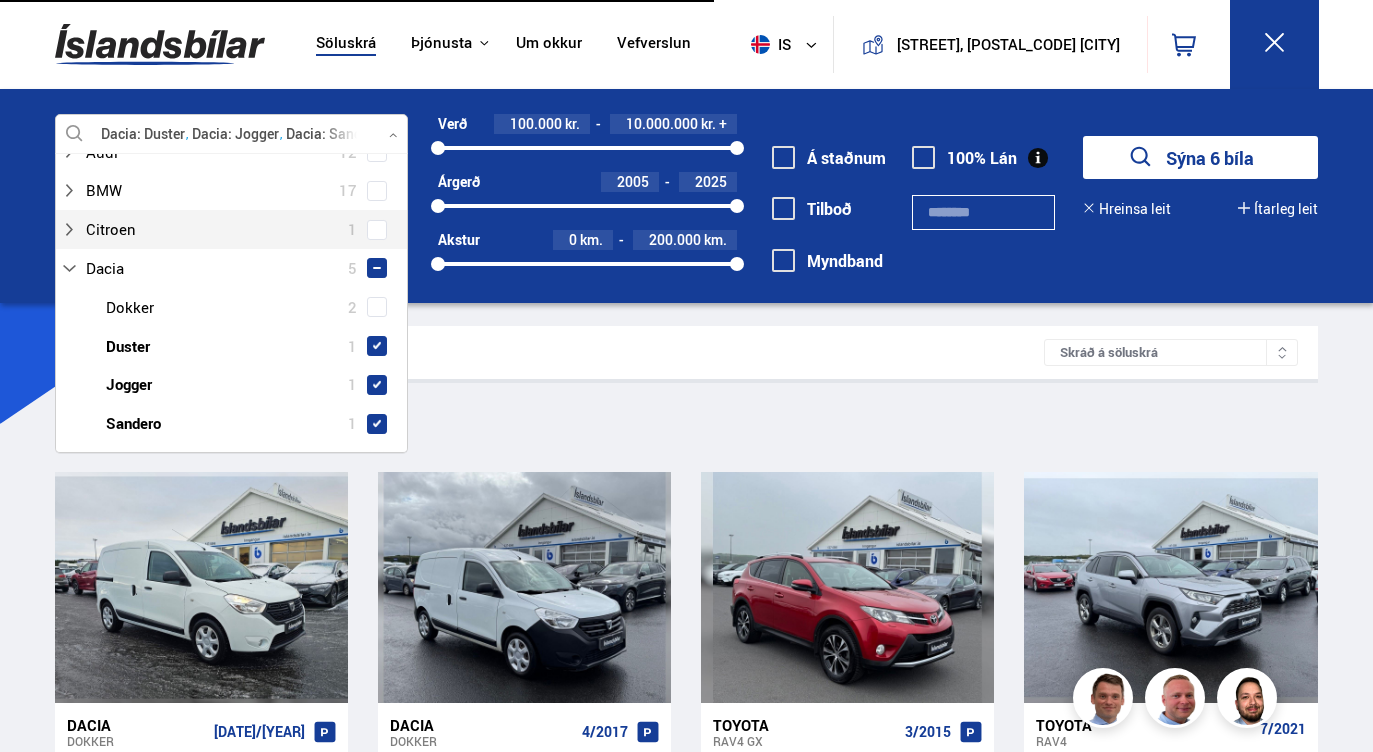 scroll, scrollTop: 0, scrollLeft: 0, axis: both 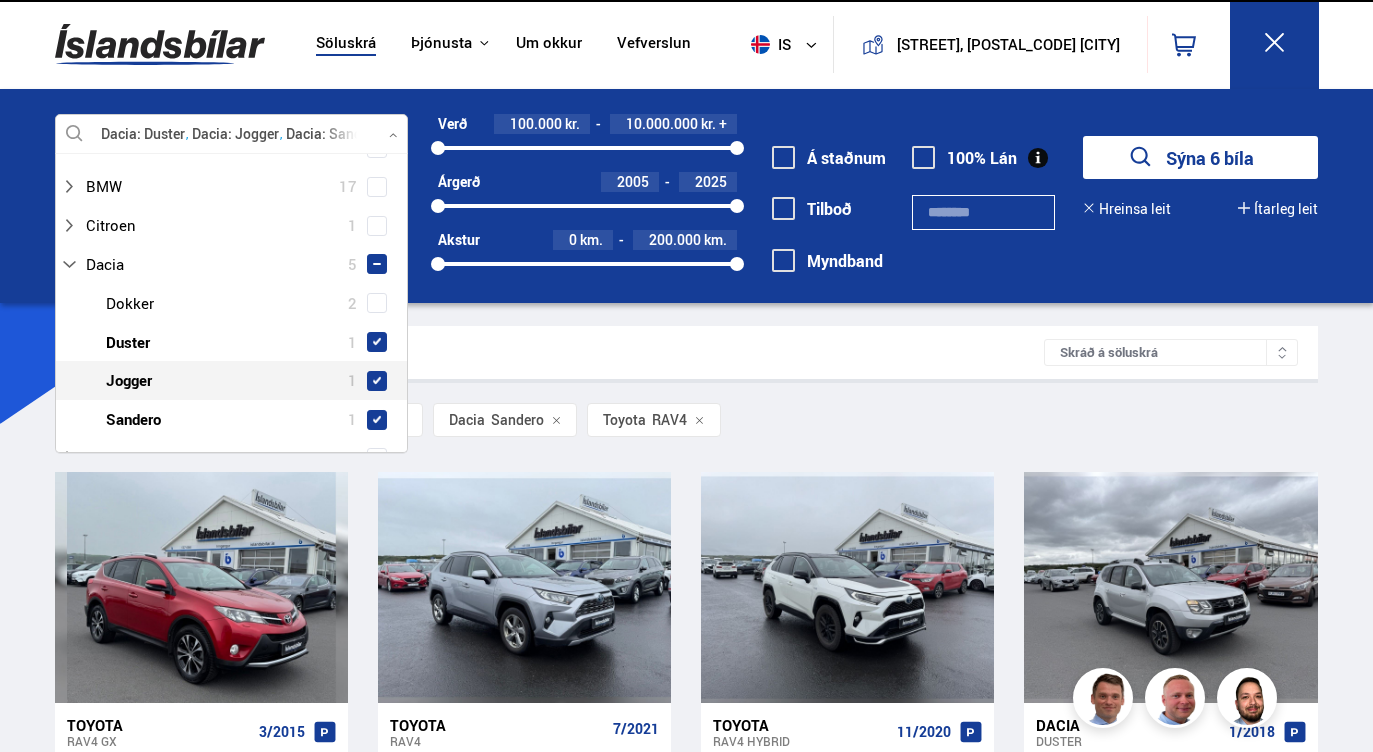 click at bounding box center [377, 381] 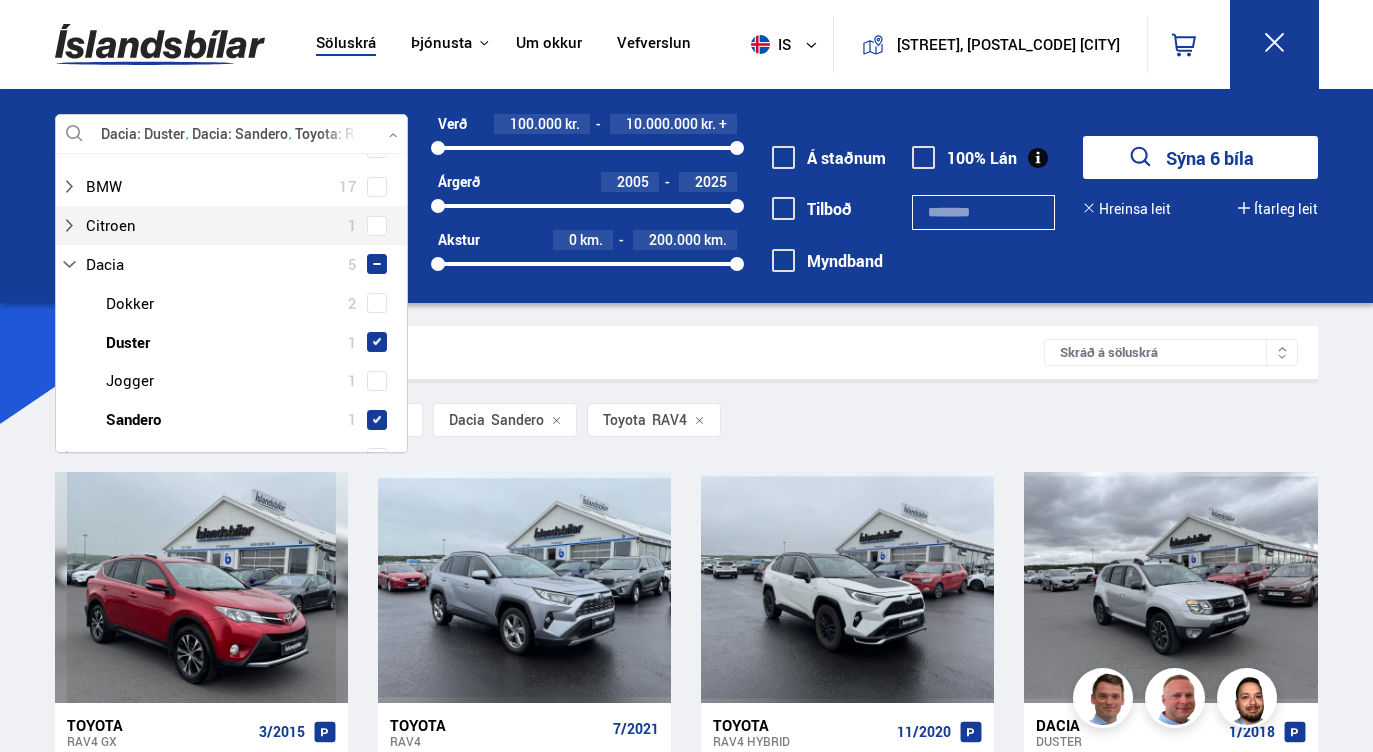 scroll, scrollTop: 0, scrollLeft: 0, axis: both 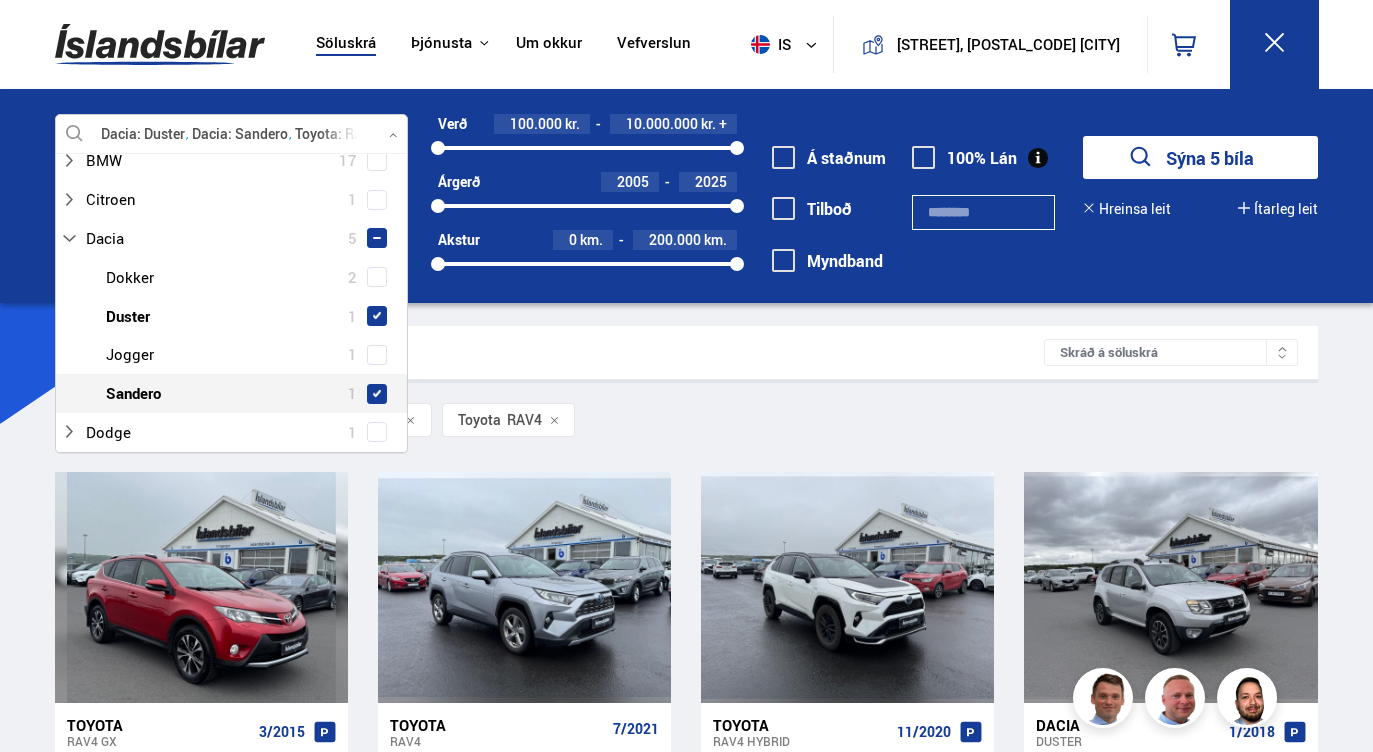 click at bounding box center (377, 394) 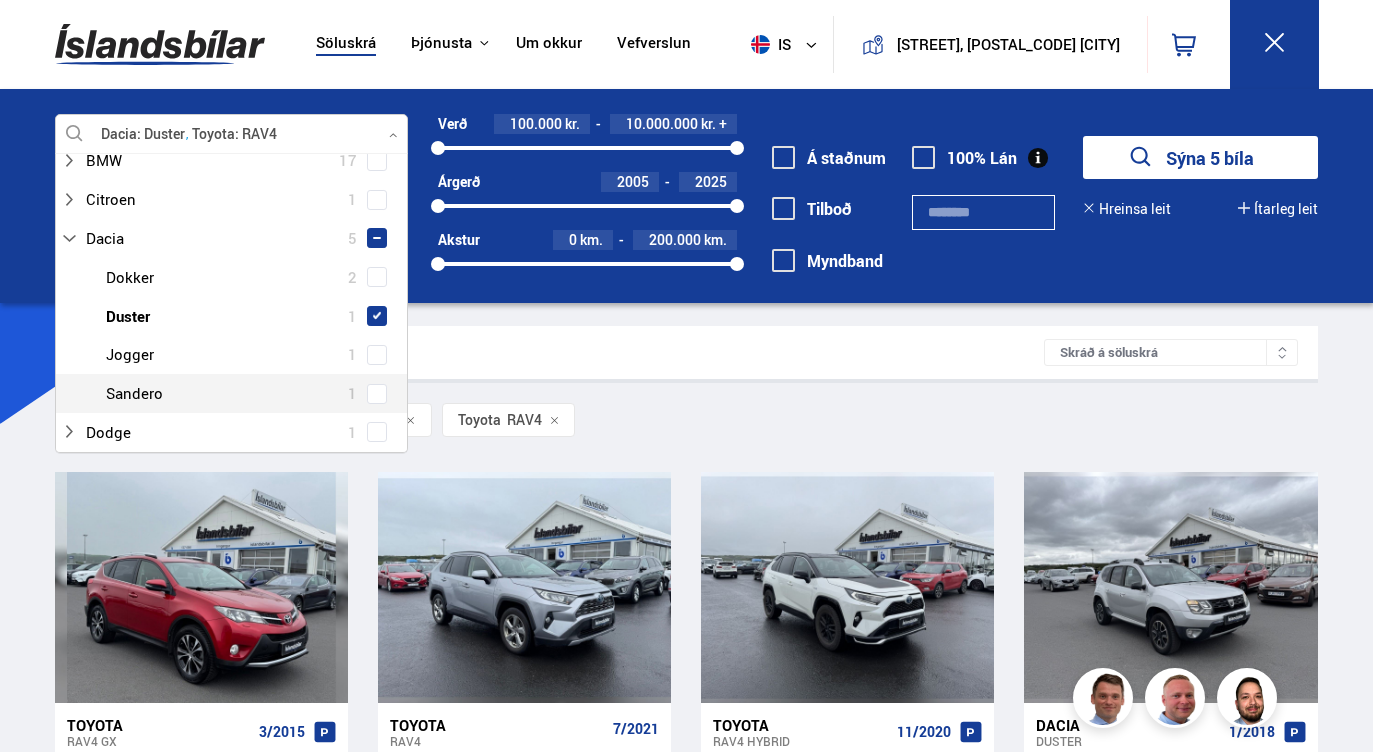 scroll, scrollTop: 0, scrollLeft: 0, axis: both 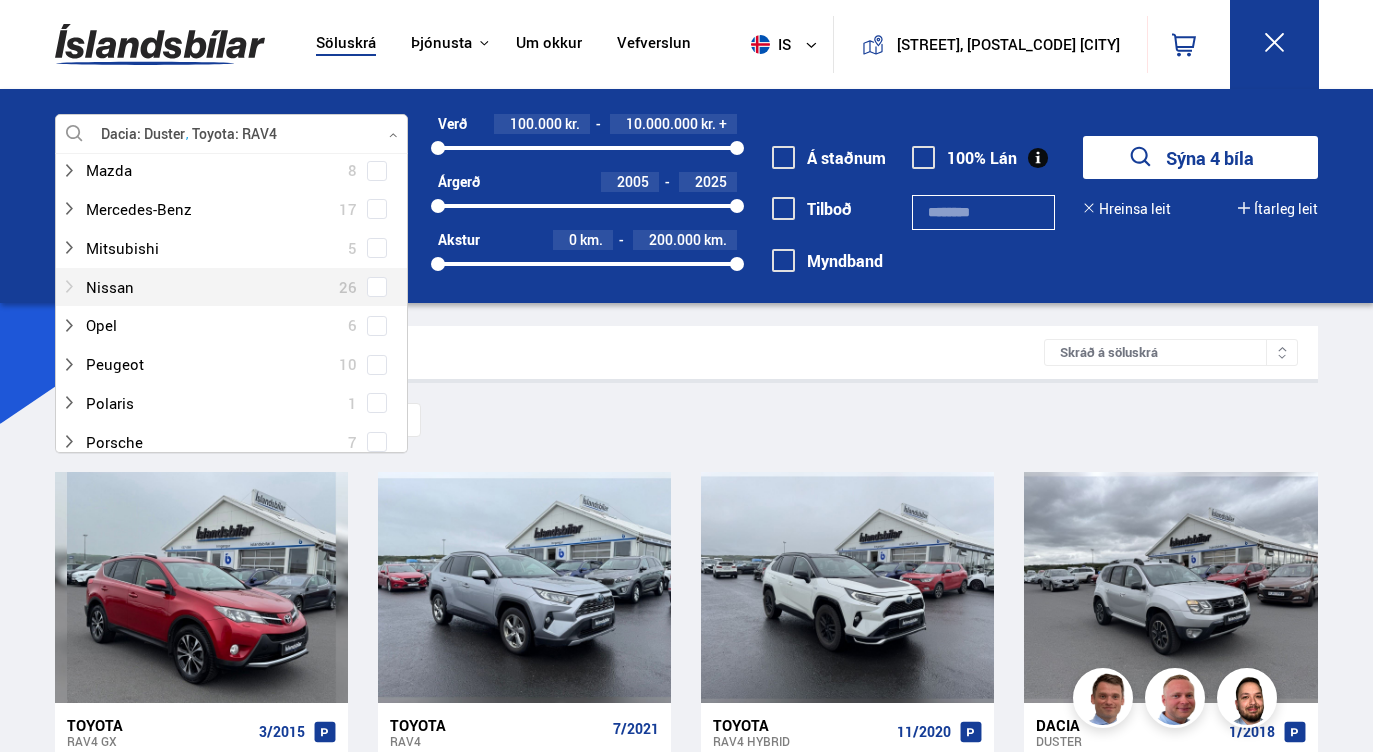 click 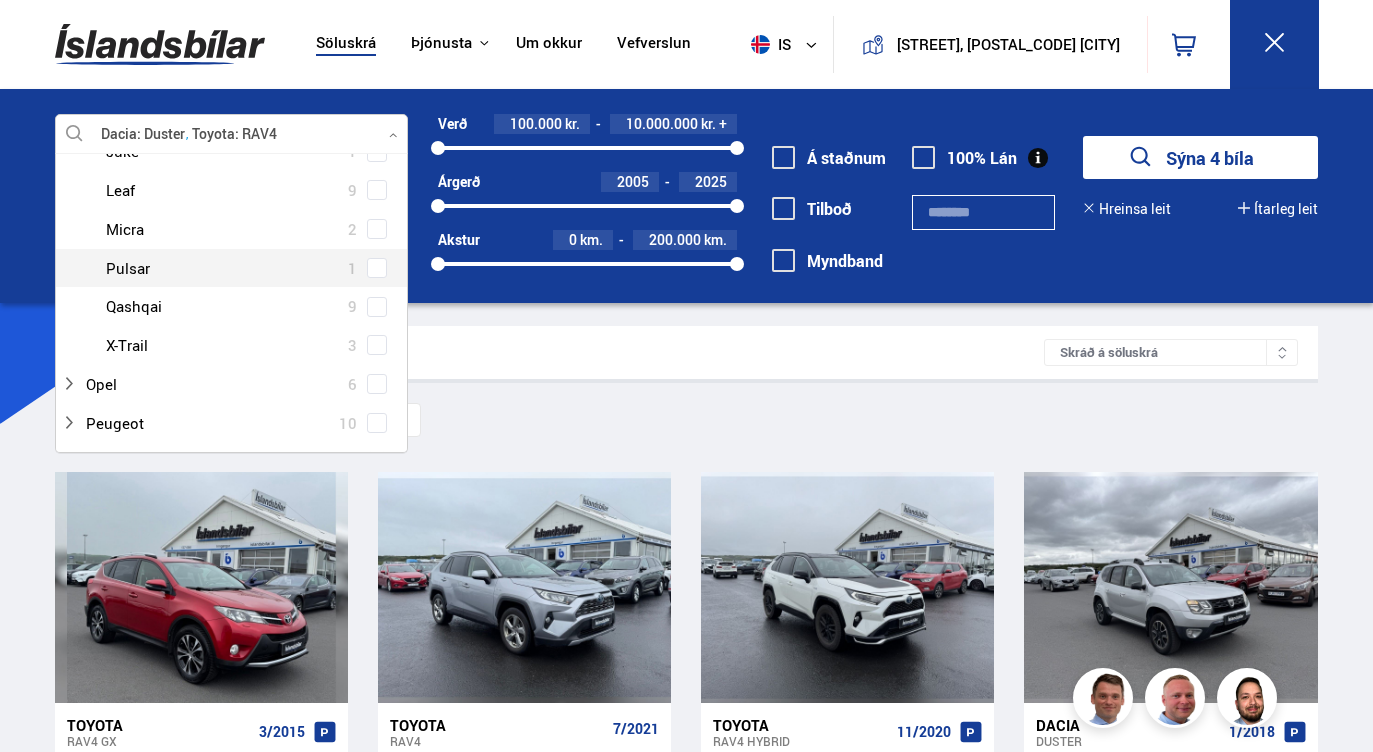 scroll, scrollTop: 1250, scrollLeft: 0, axis: vertical 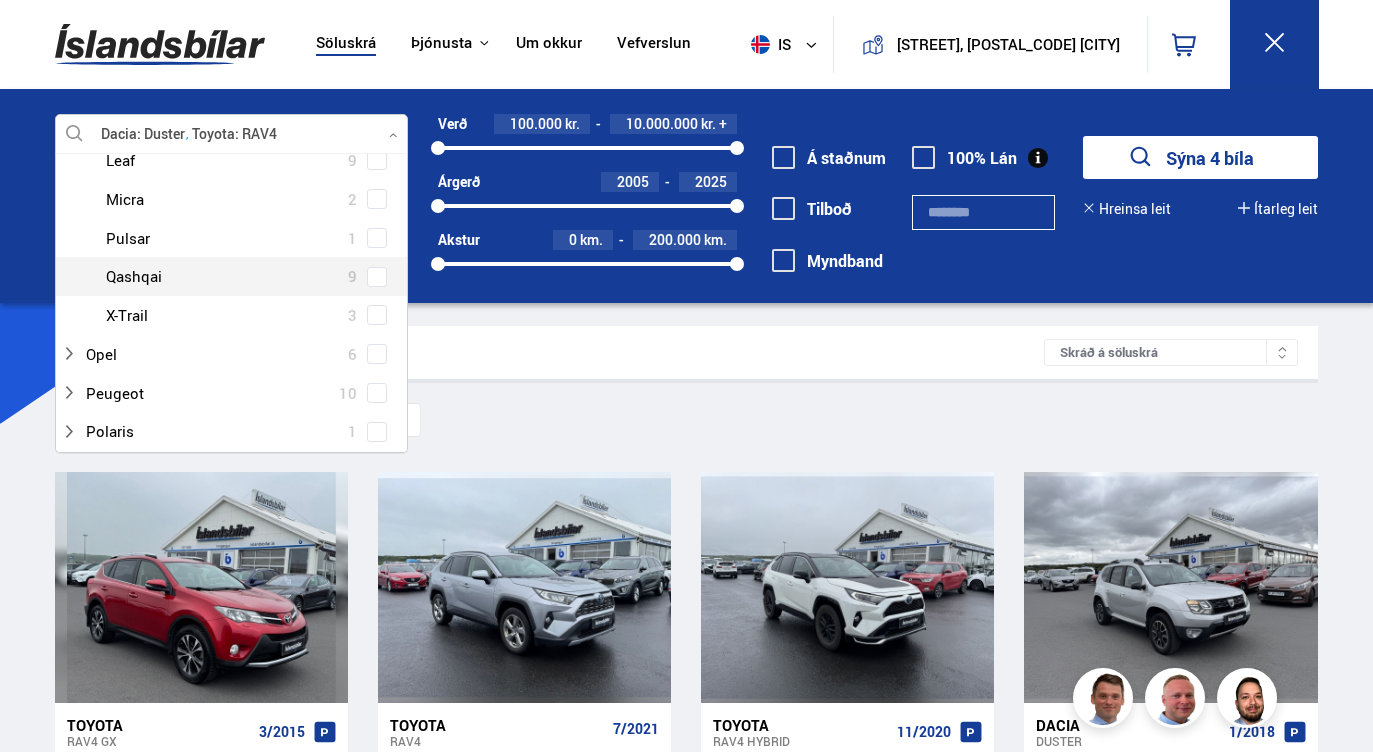 click at bounding box center [377, 277] 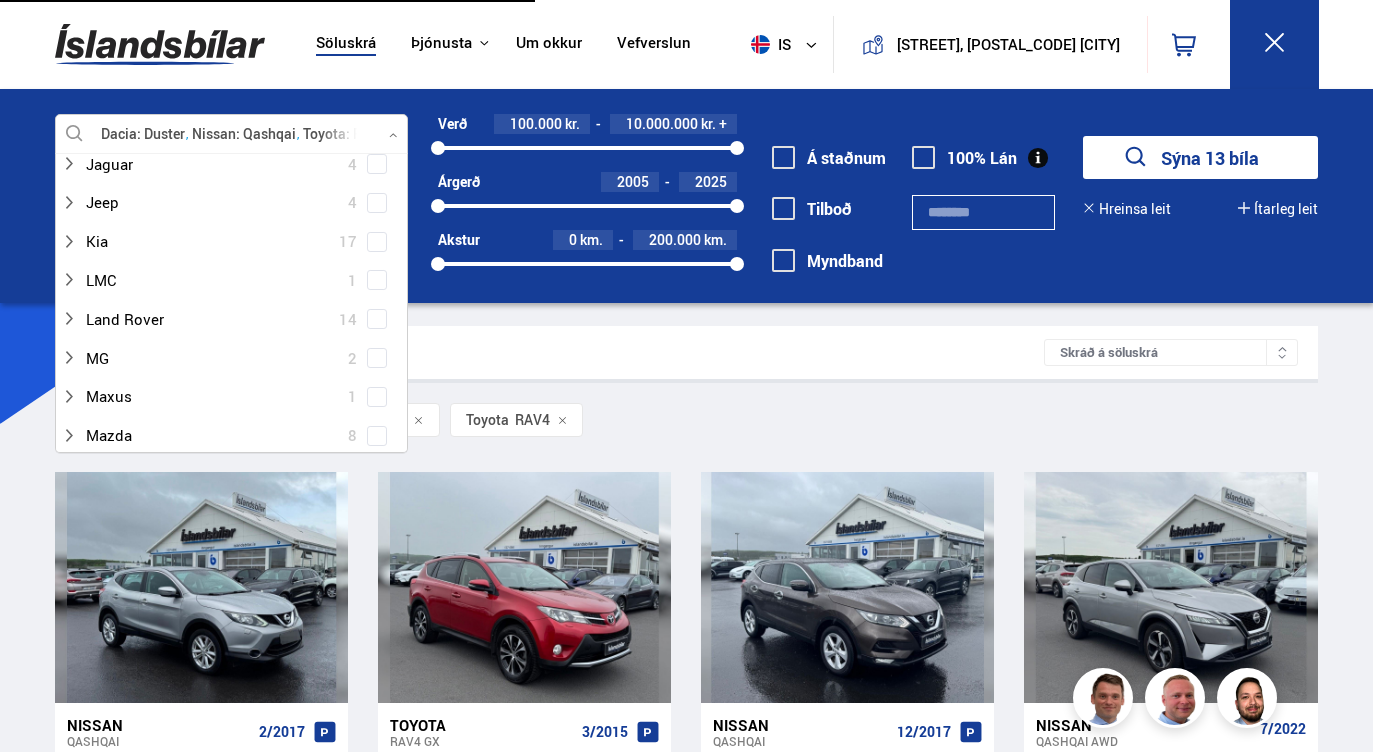 scroll, scrollTop: 1502, scrollLeft: 0, axis: vertical 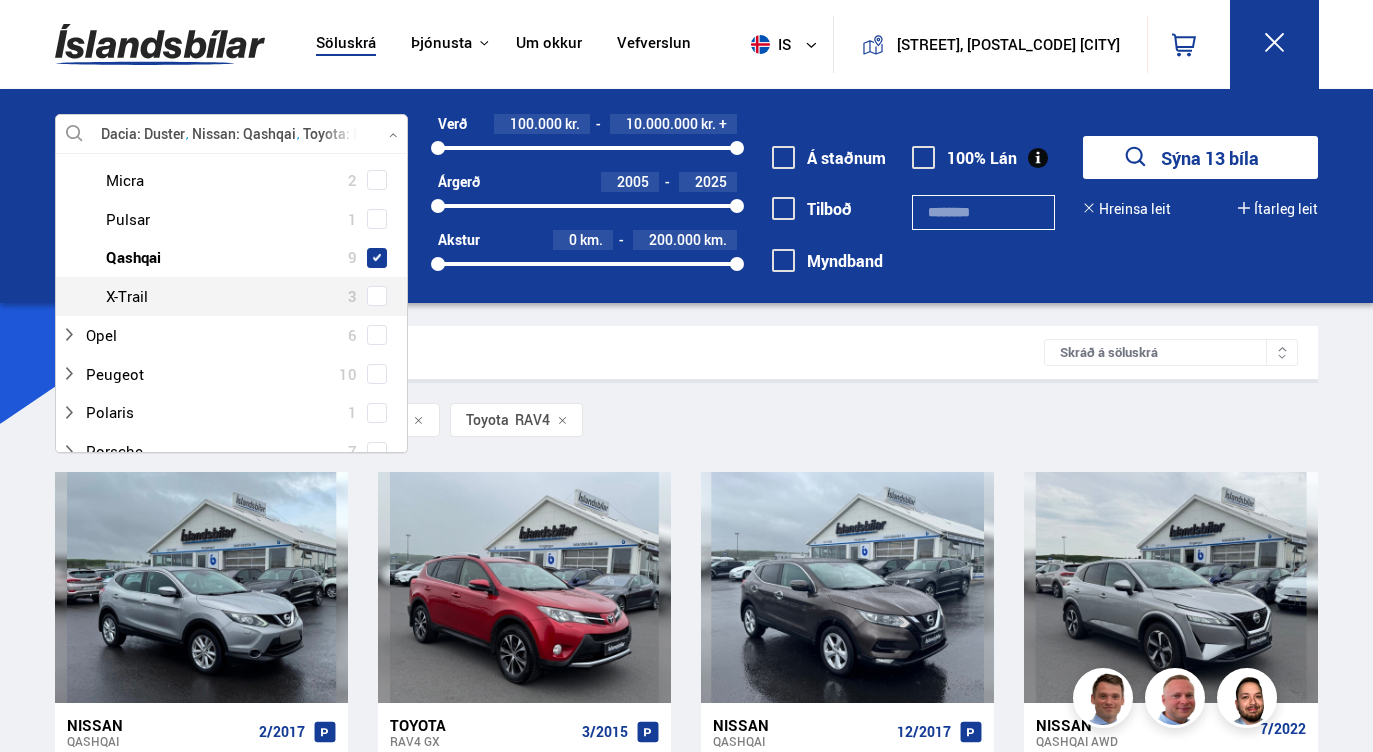 click at bounding box center (377, 296) 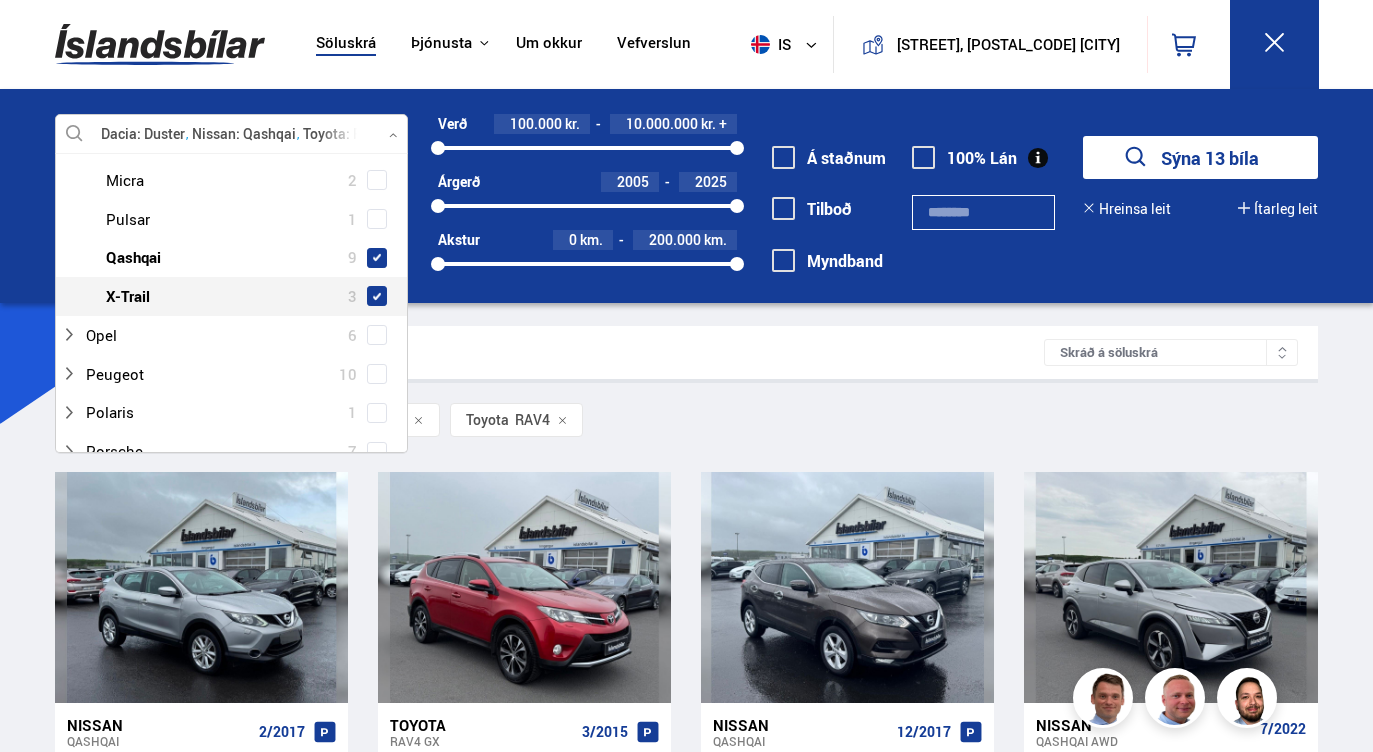 scroll, scrollTop: 0, scrollLeft: 0, axis: both 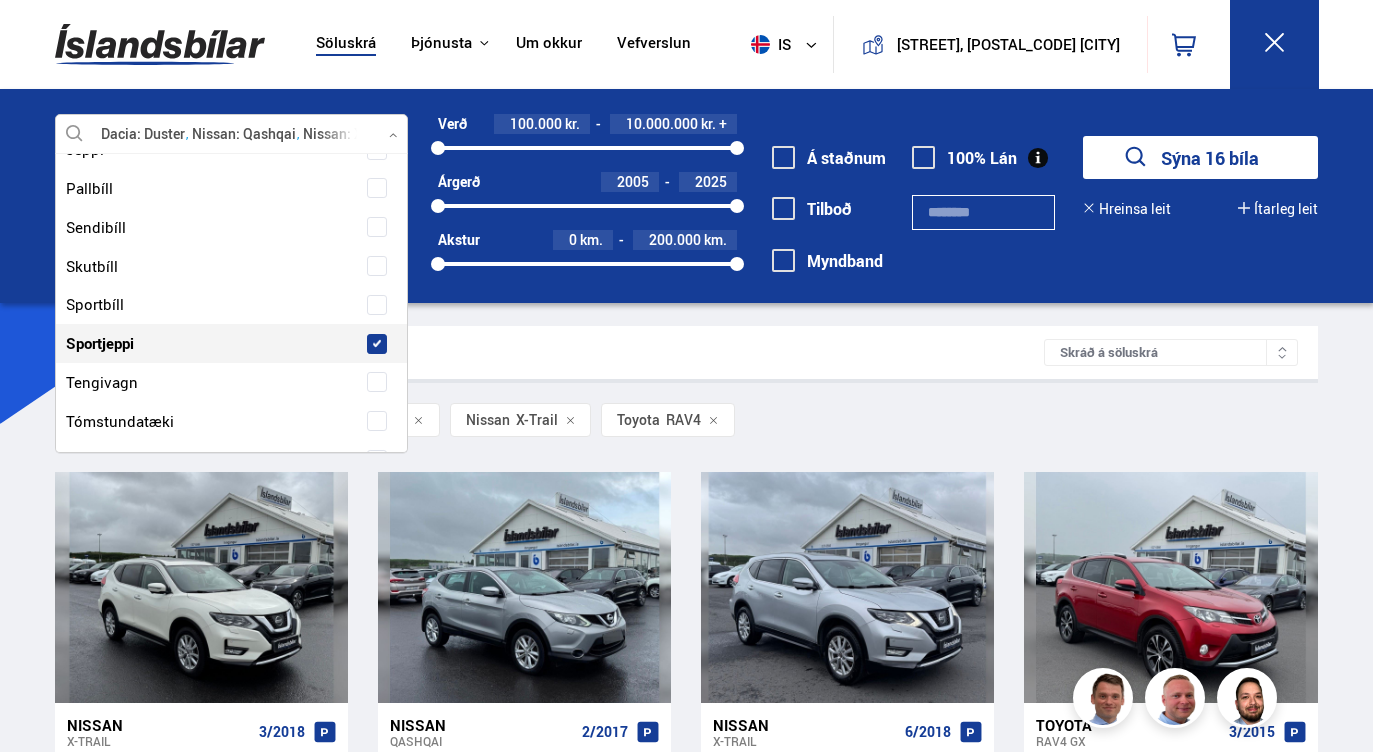 click at bounding box center (377, 344) 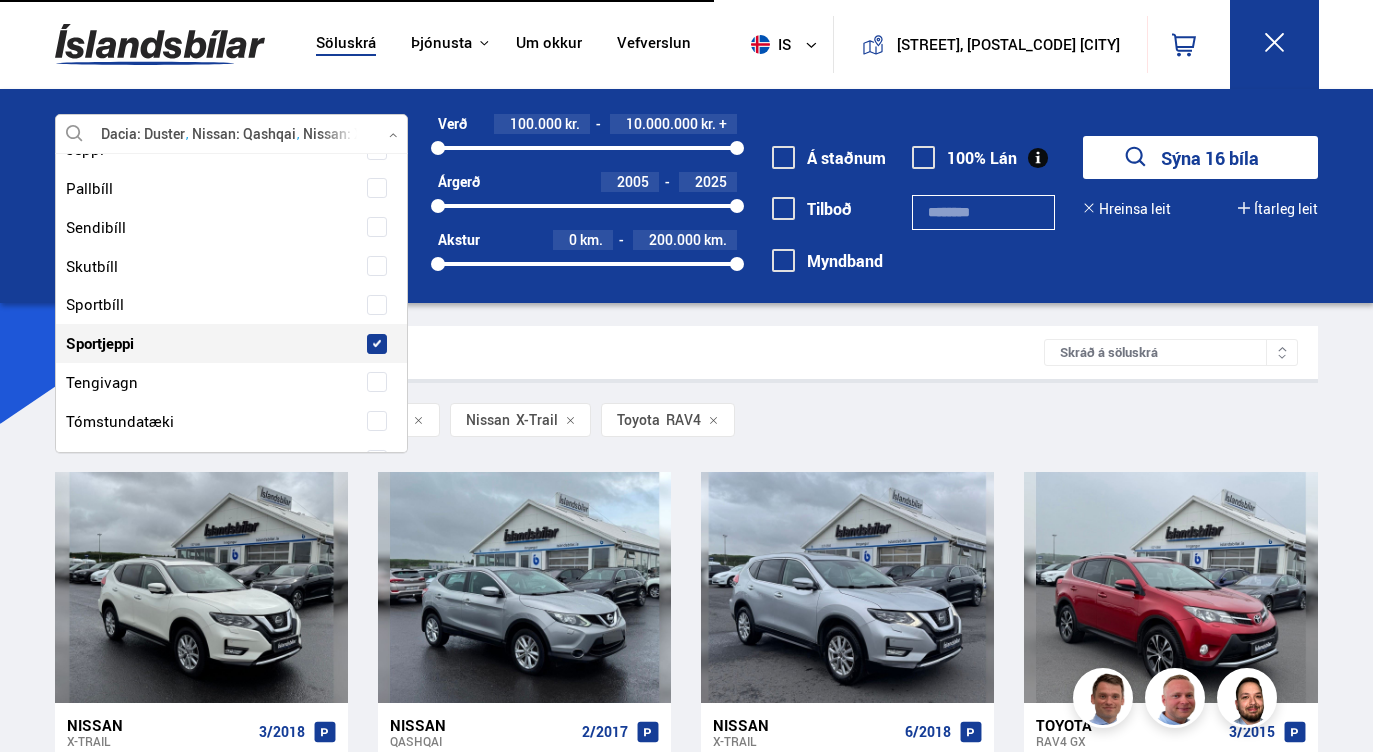 scroll, scrollTop: 0, scrollLeft: 0, axis: both 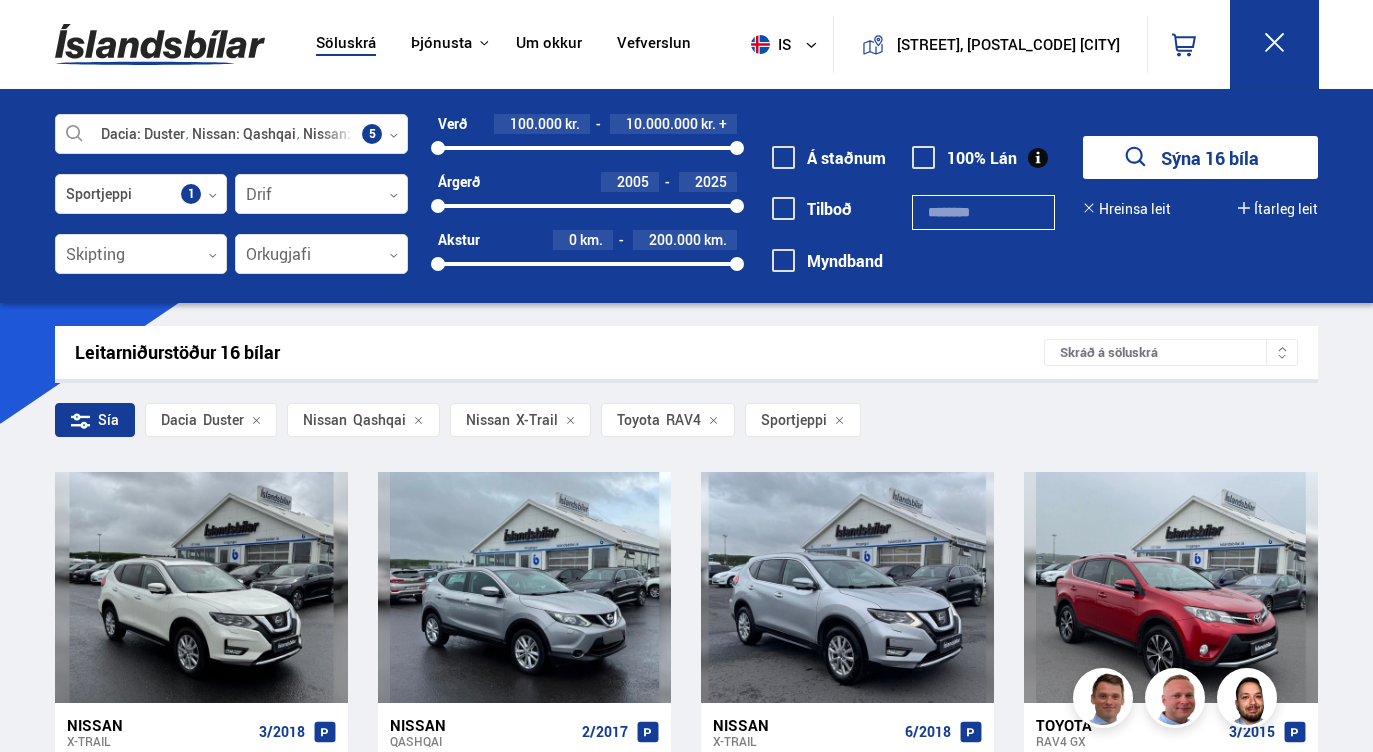 click on "Sýna 16 bíla" at bounding box center [1200, 157] 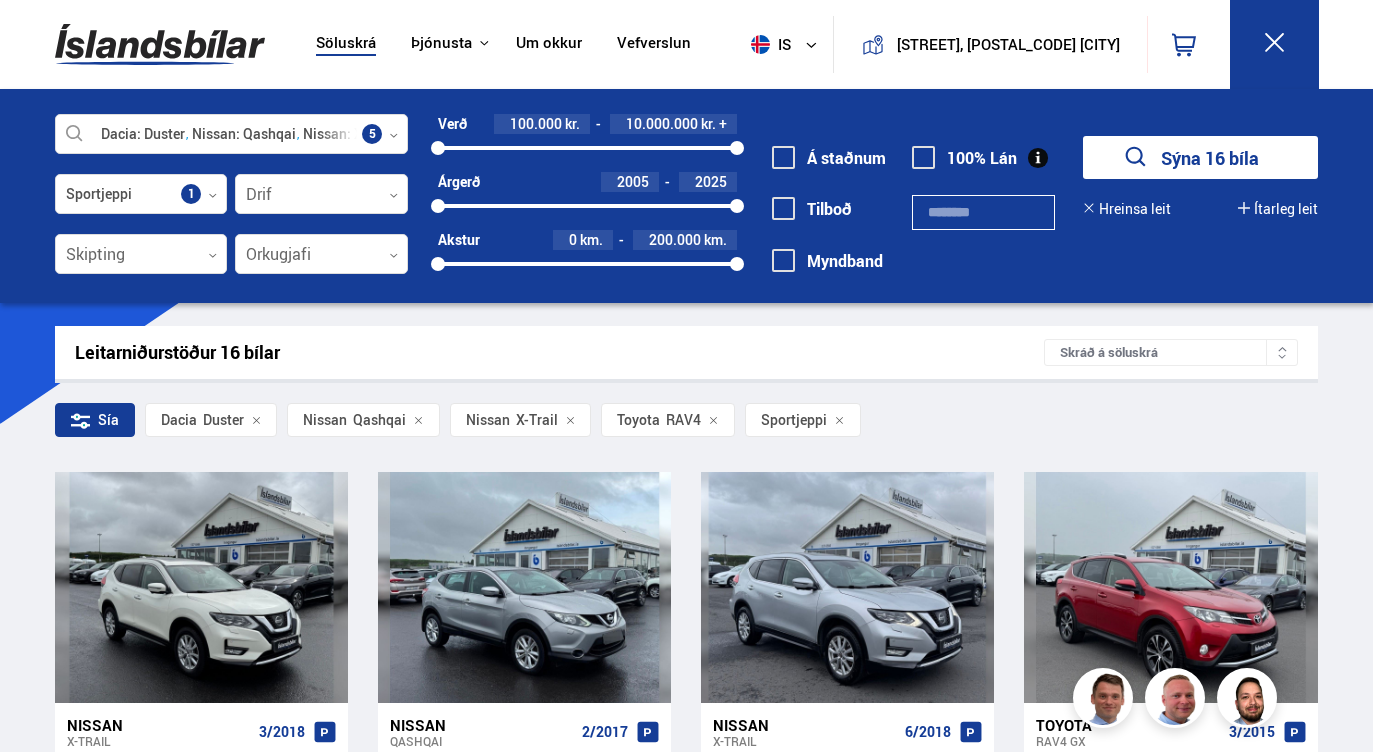 click on "Sýna 16 bíla" at bounding box center (1200, 157) 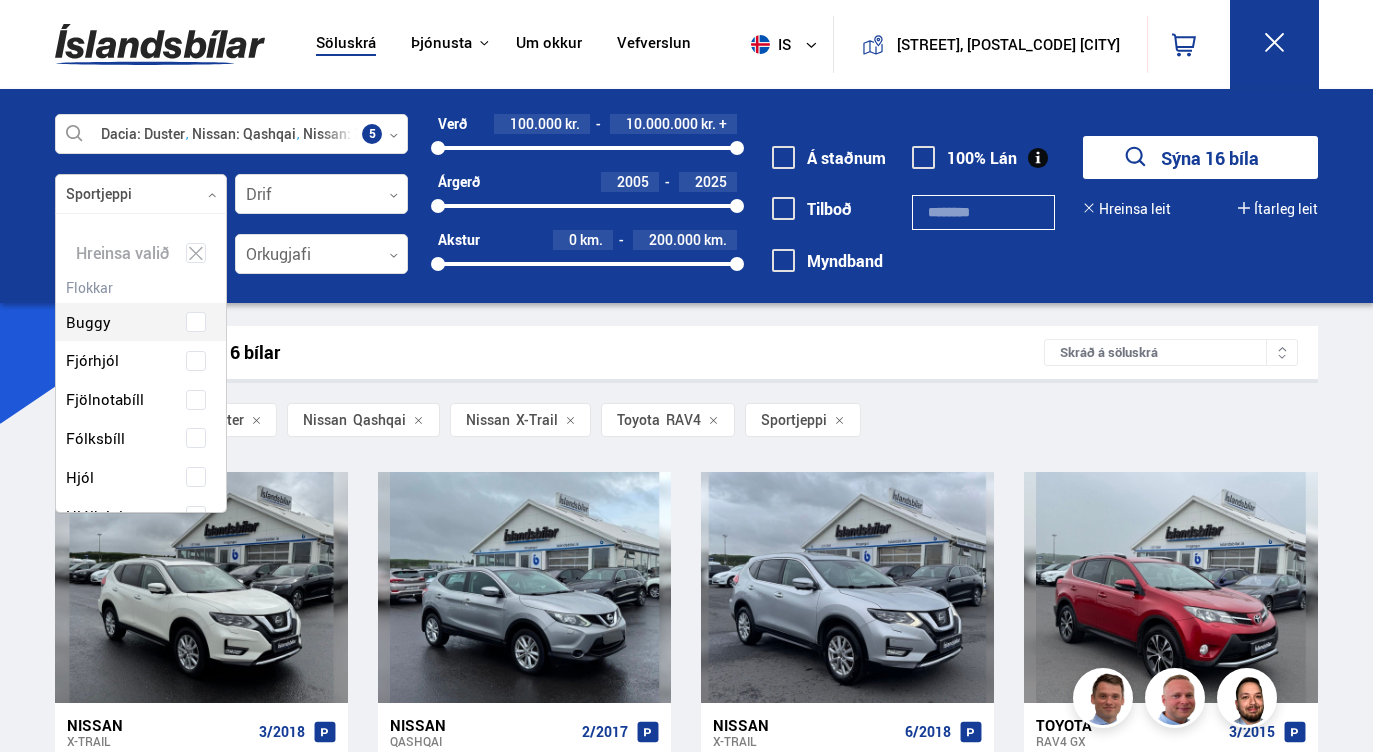click at bounding box center (141, 195) 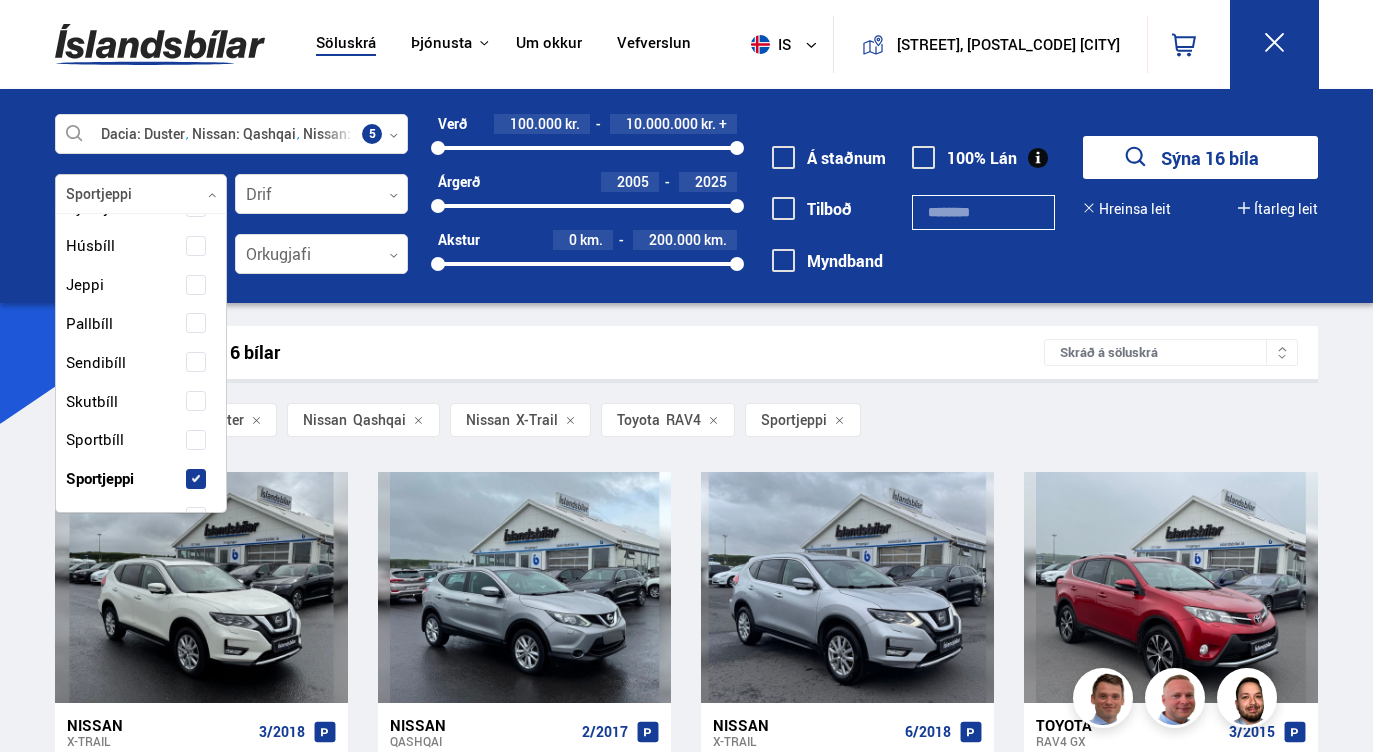 scroll, scrollTop: 305, scrollLeft: 0, axis: vertical 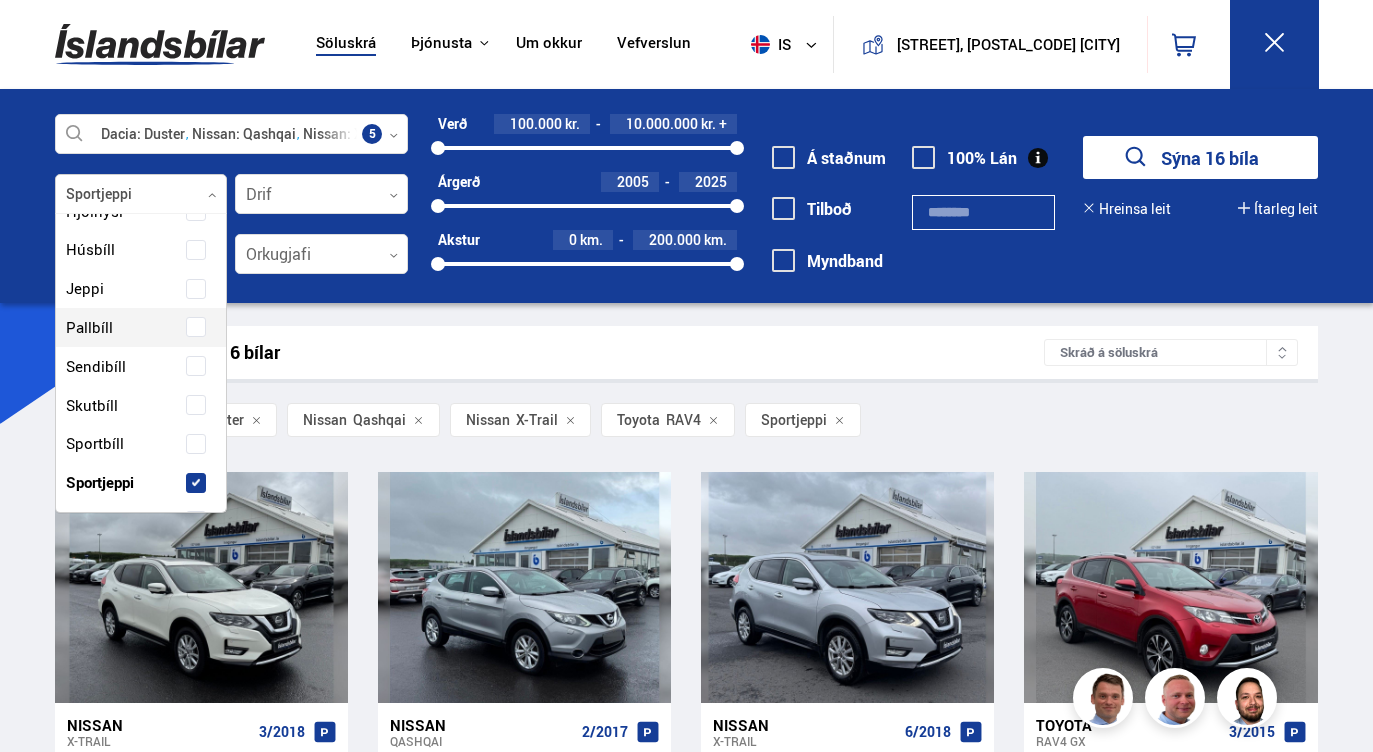 click on "Sýna 16 bíla" at bounding box center [1200, 157] 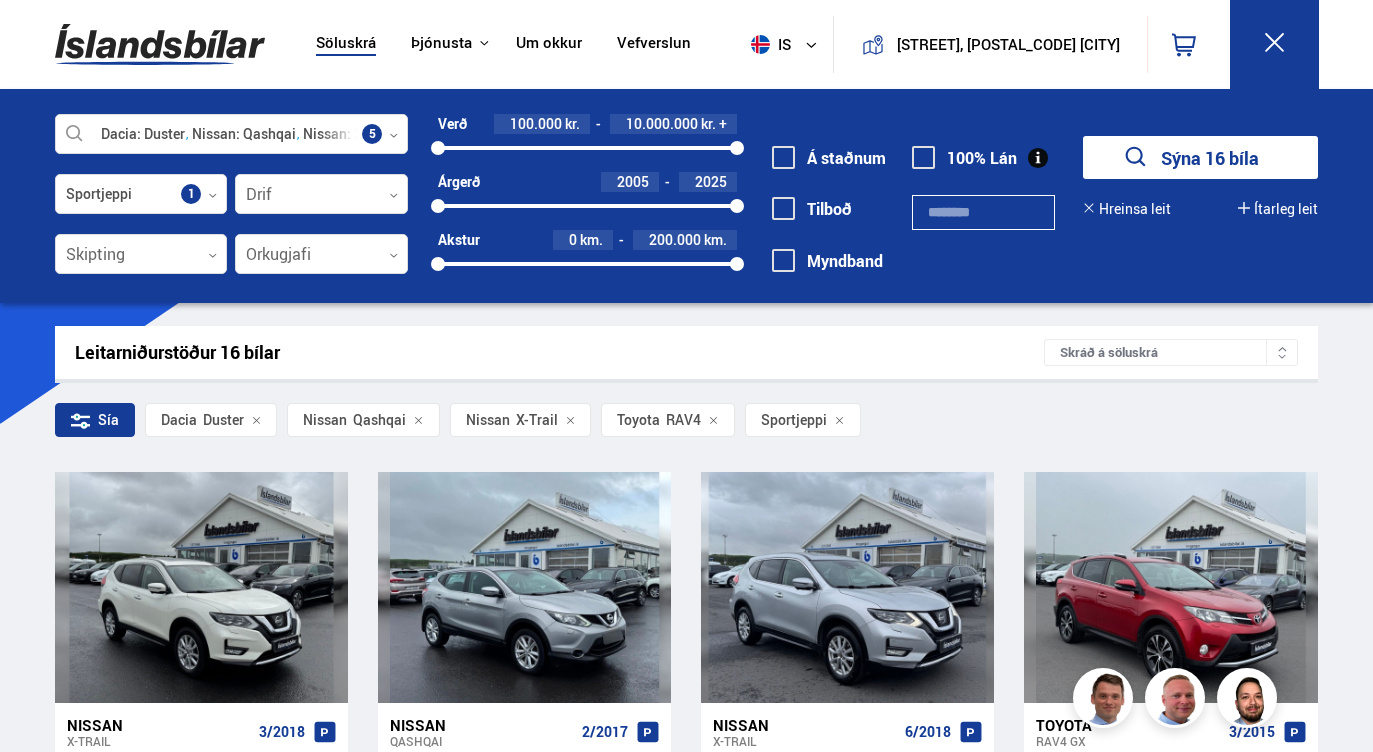 click on "Sýna 16 bíla" at bounding box center [1200, 157] 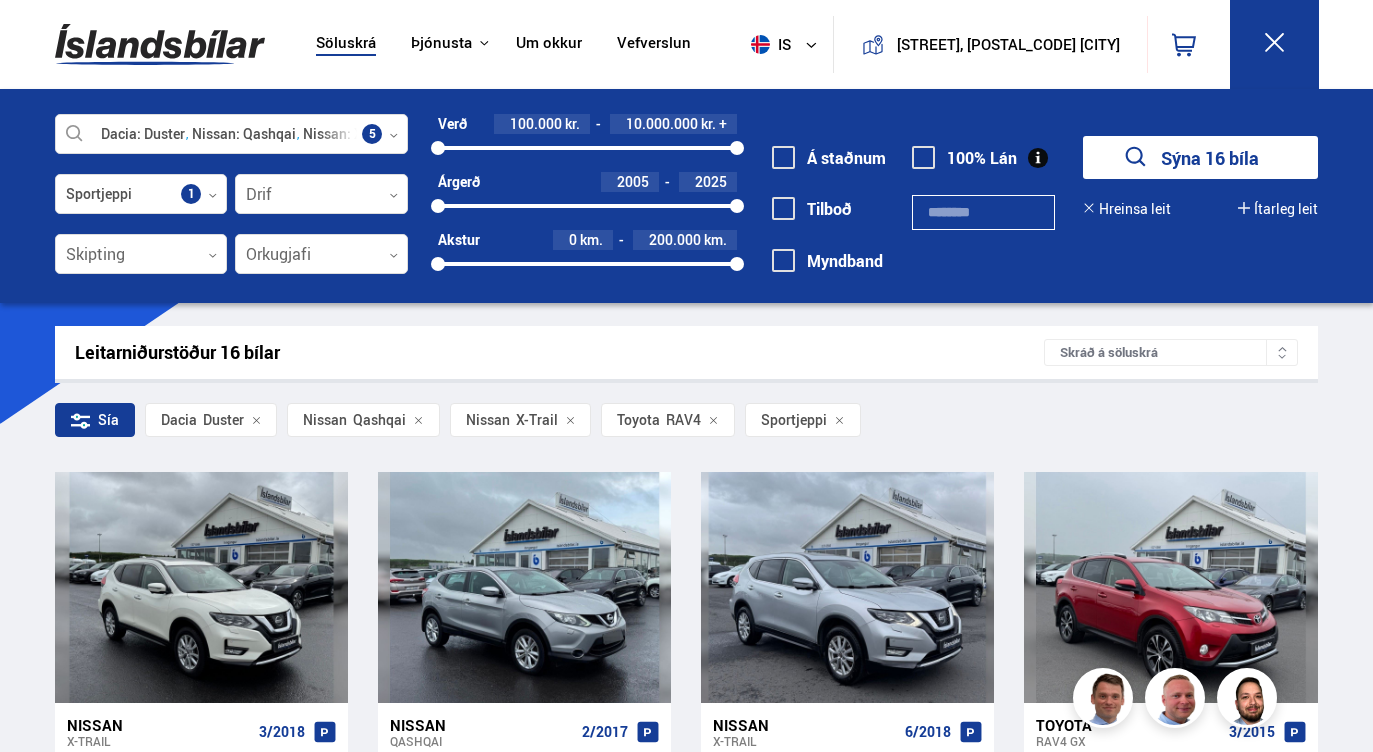 click 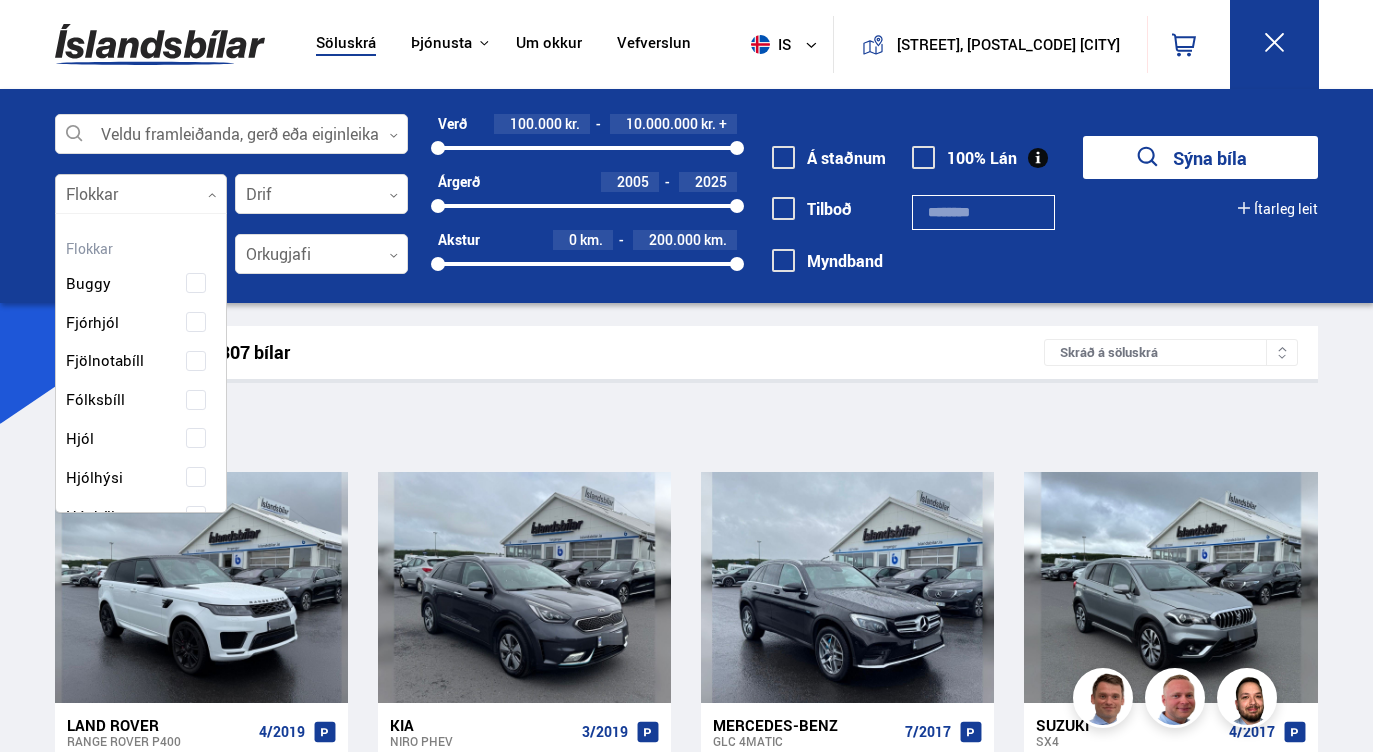 scroll, scrollTop: 305, scrollLeft: 0, axis: vertical 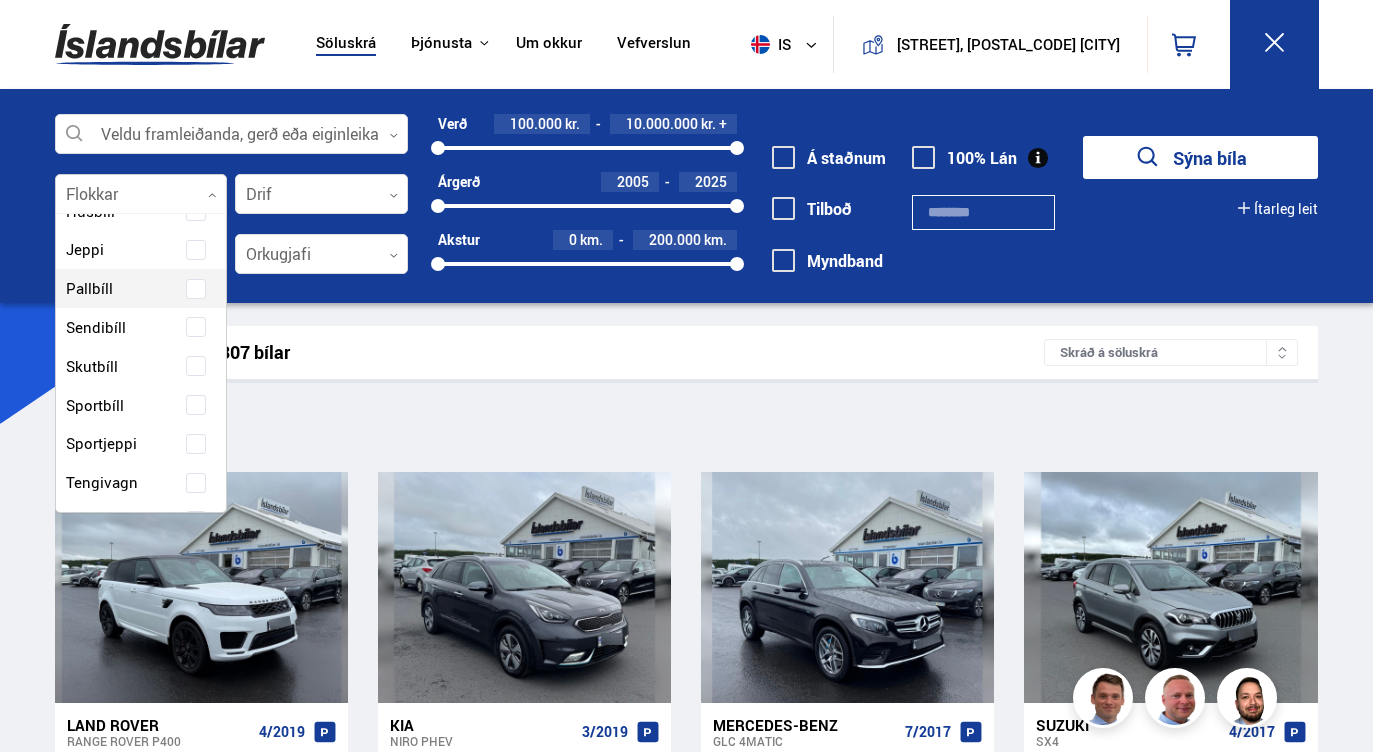 click at bounding box center [141, 195] 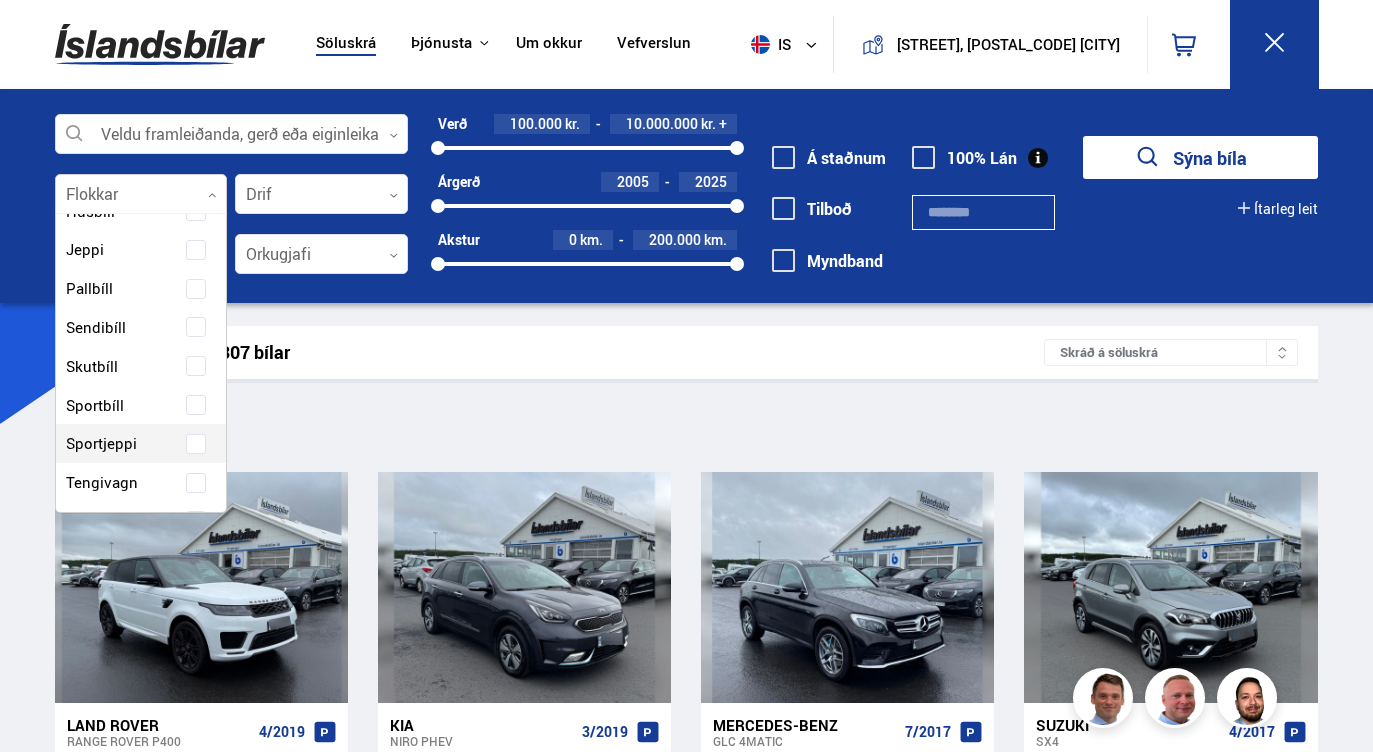 click on "Buggy   Fjórhjól   Fjölnotabíll   Fólksbíll   Hjól   Hjólhýsi   Húsbíll   Jeppi   Pallbíll   Sendibíll   Skutbíll   Sportbíll   Sportjeppi   Tengivagn   Tómstundatæki   Vinnuflokkabíll   Vörubíll   Þungt bifhjól" at bounding box center (141, 293) 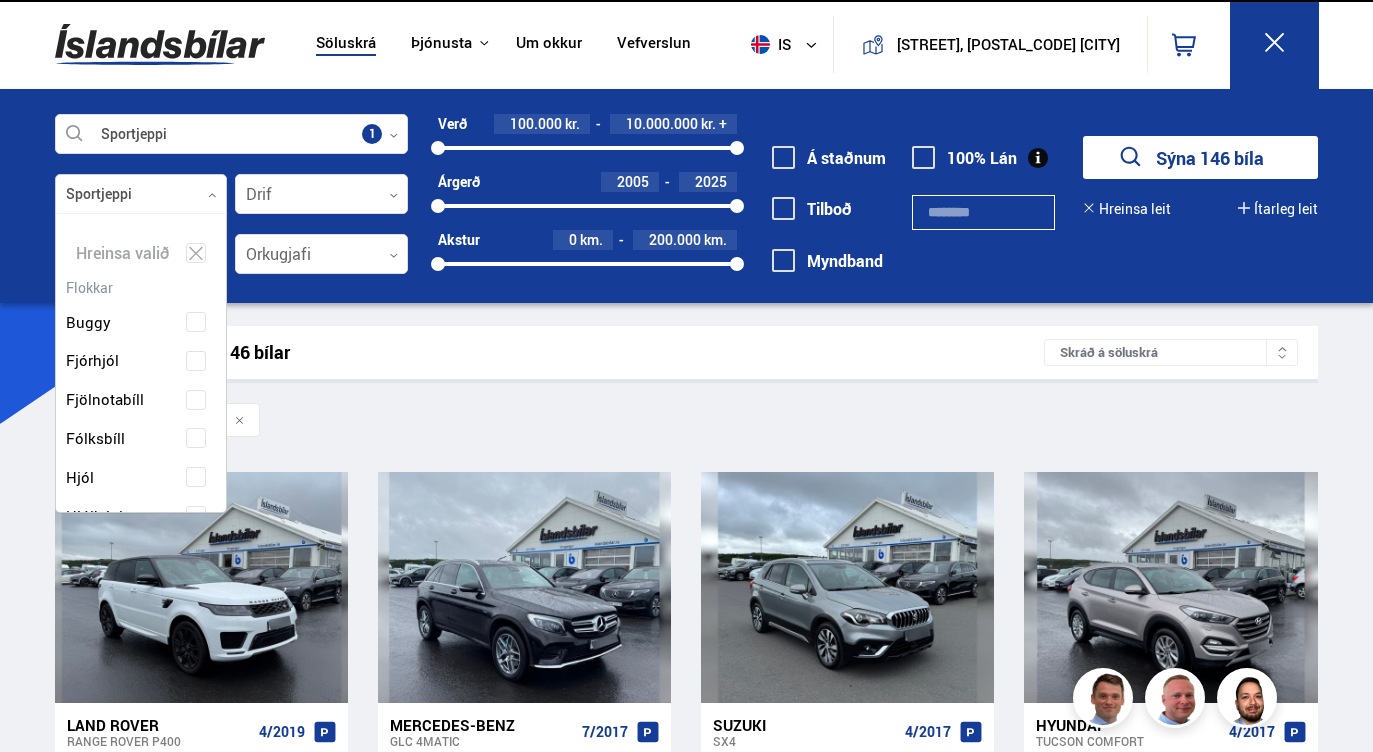 click on "Sýna 146 bíla" at bounding box center [1200, 157] 